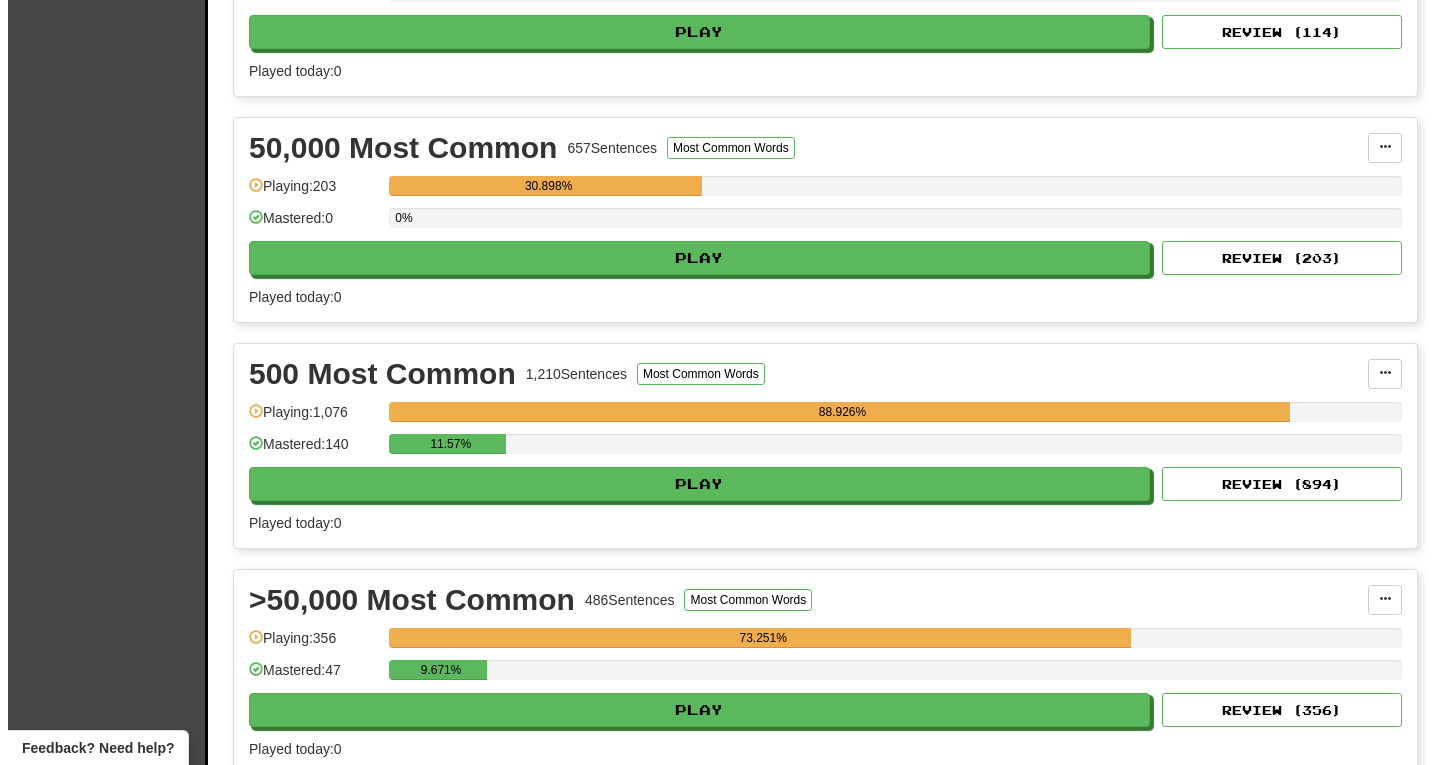 scroll, scrollTop: 798, scrollLeft: 0, axis: vertical 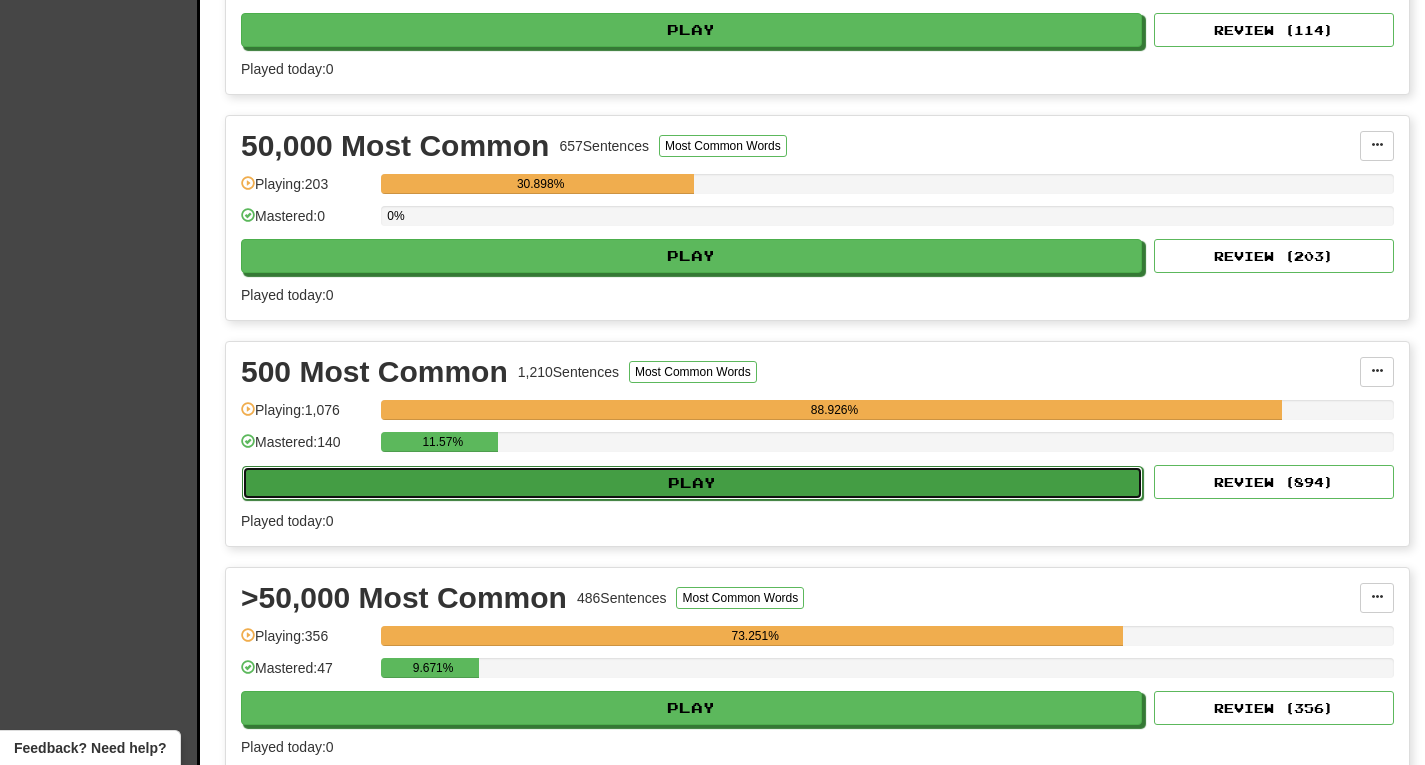 click on "Play" at bounding box center [692, 483] 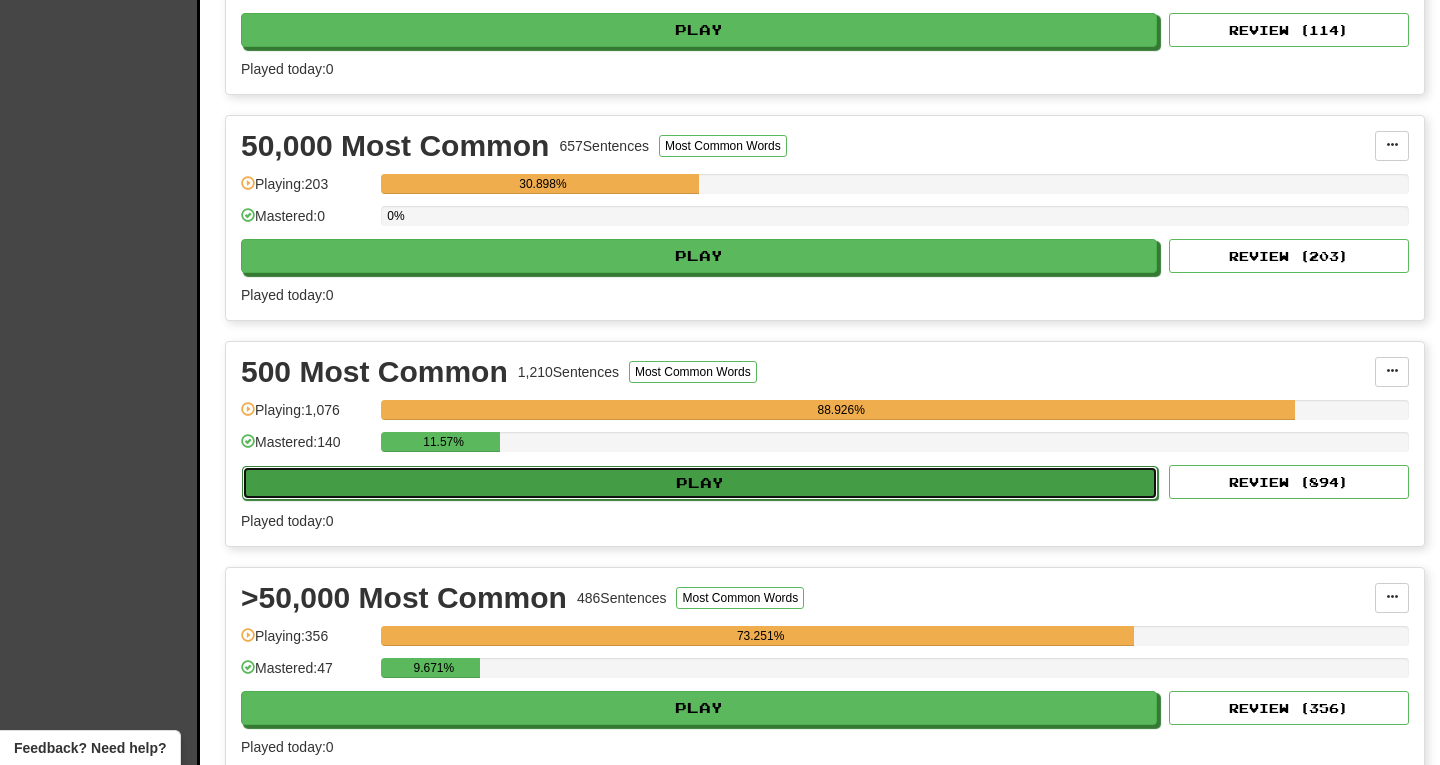 select on "**" 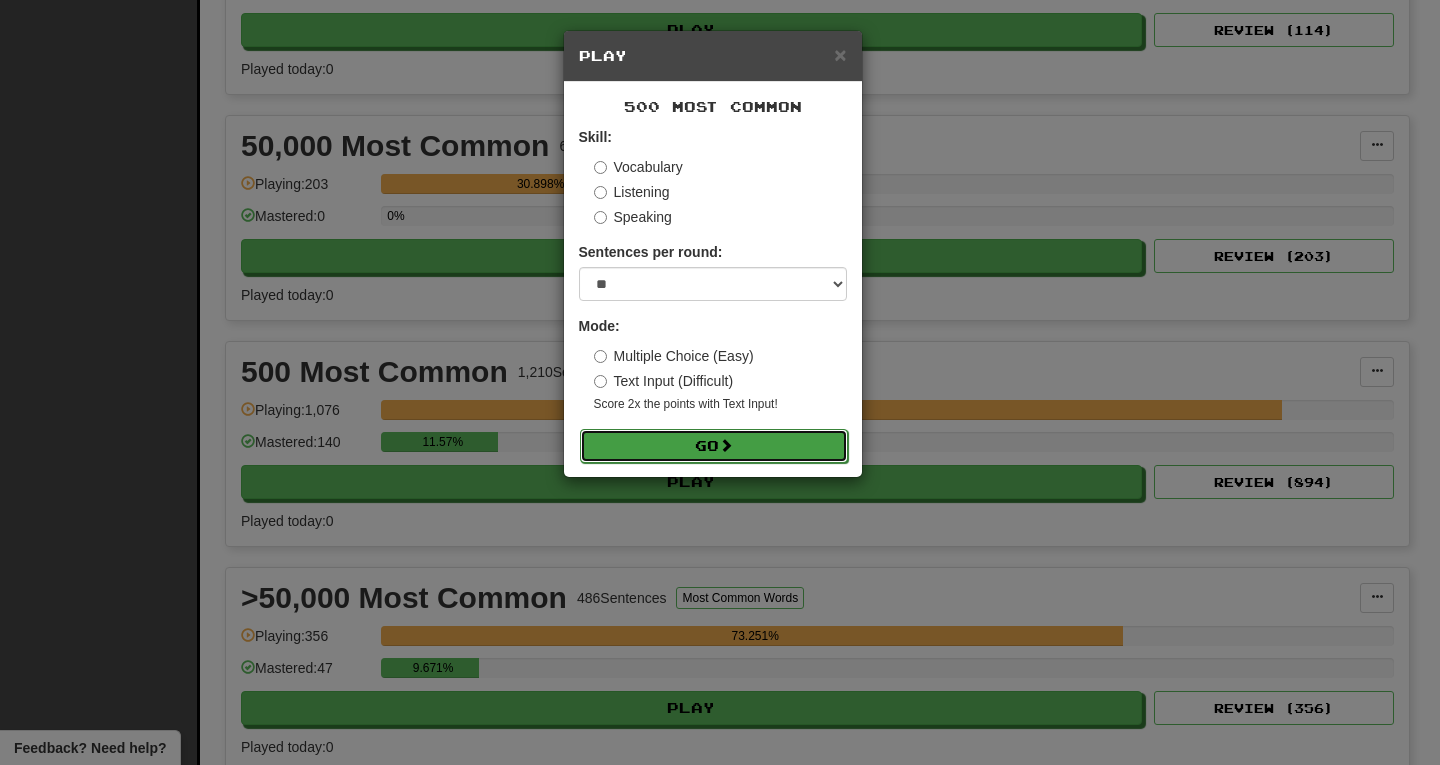 click on "Go" at bounding box center (714, 446) 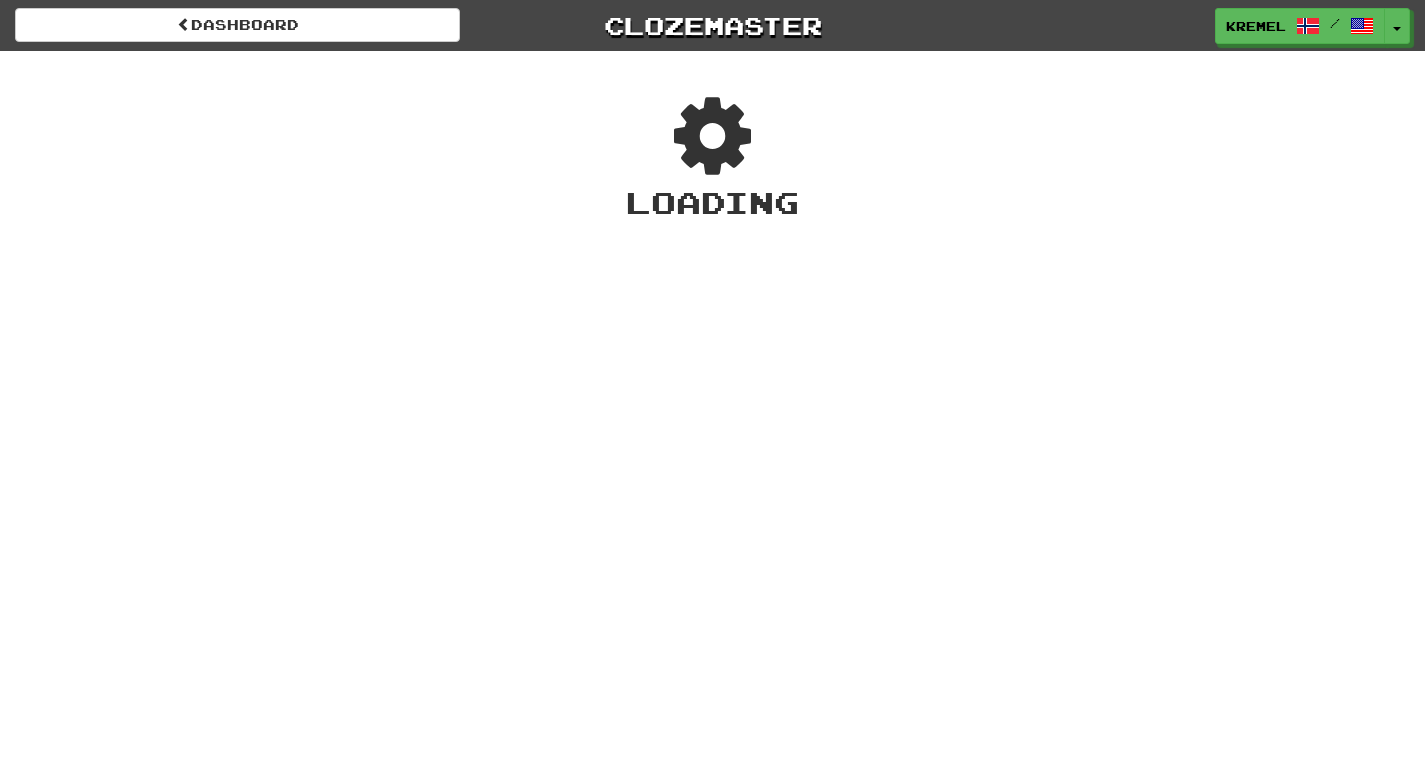 scroll, scrollTop: 0, scrollLeft: 0, axis: both 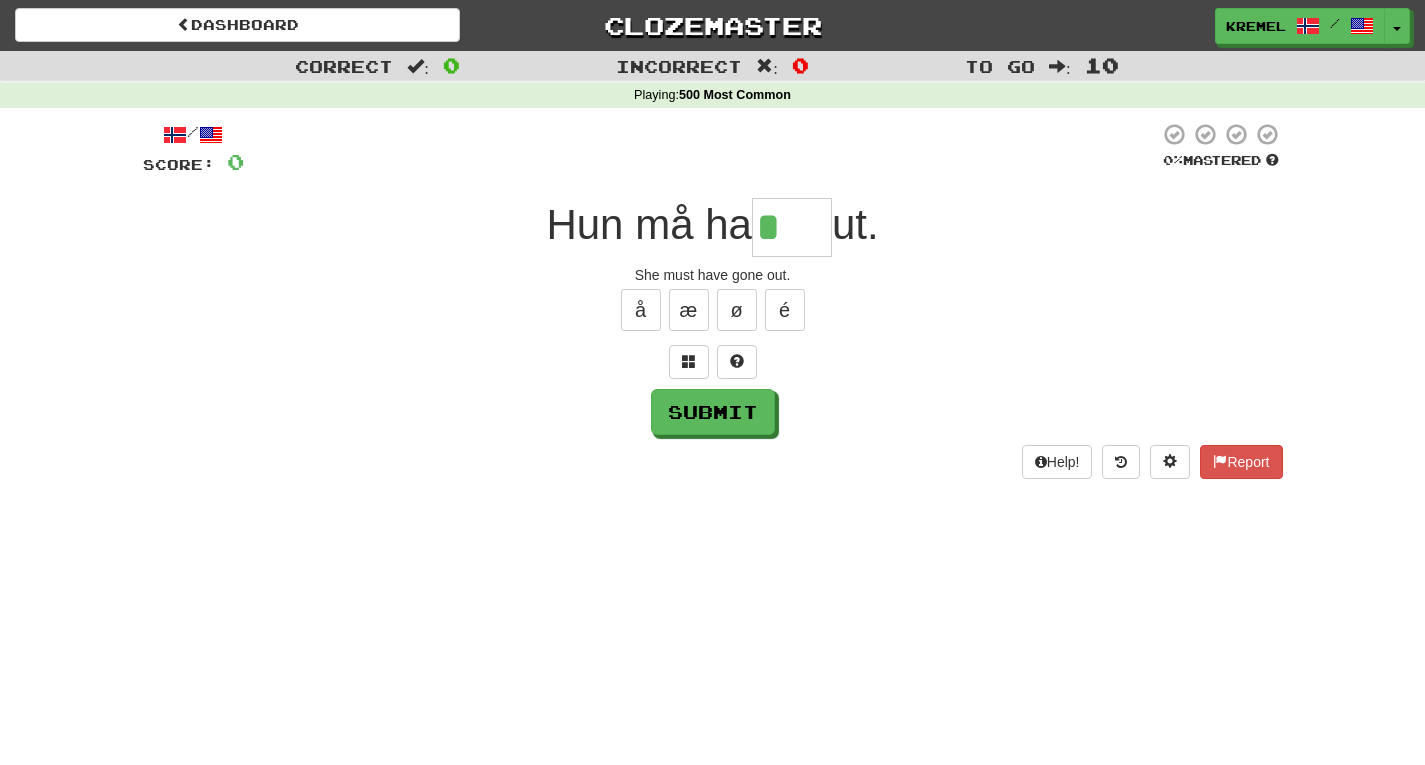 click on "å æ ø é" at bounding box center [713, 310] 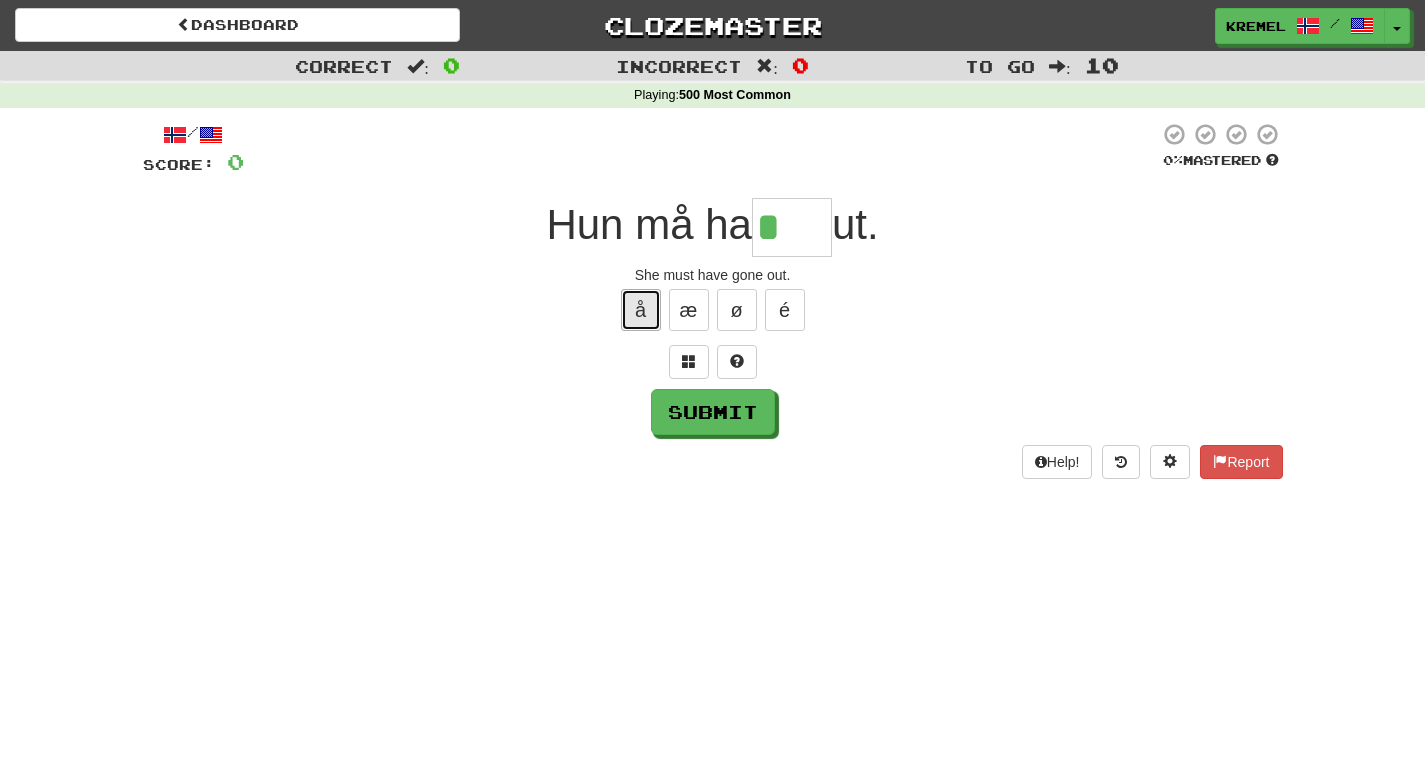 click on "å" at bounding box center (641, 310) 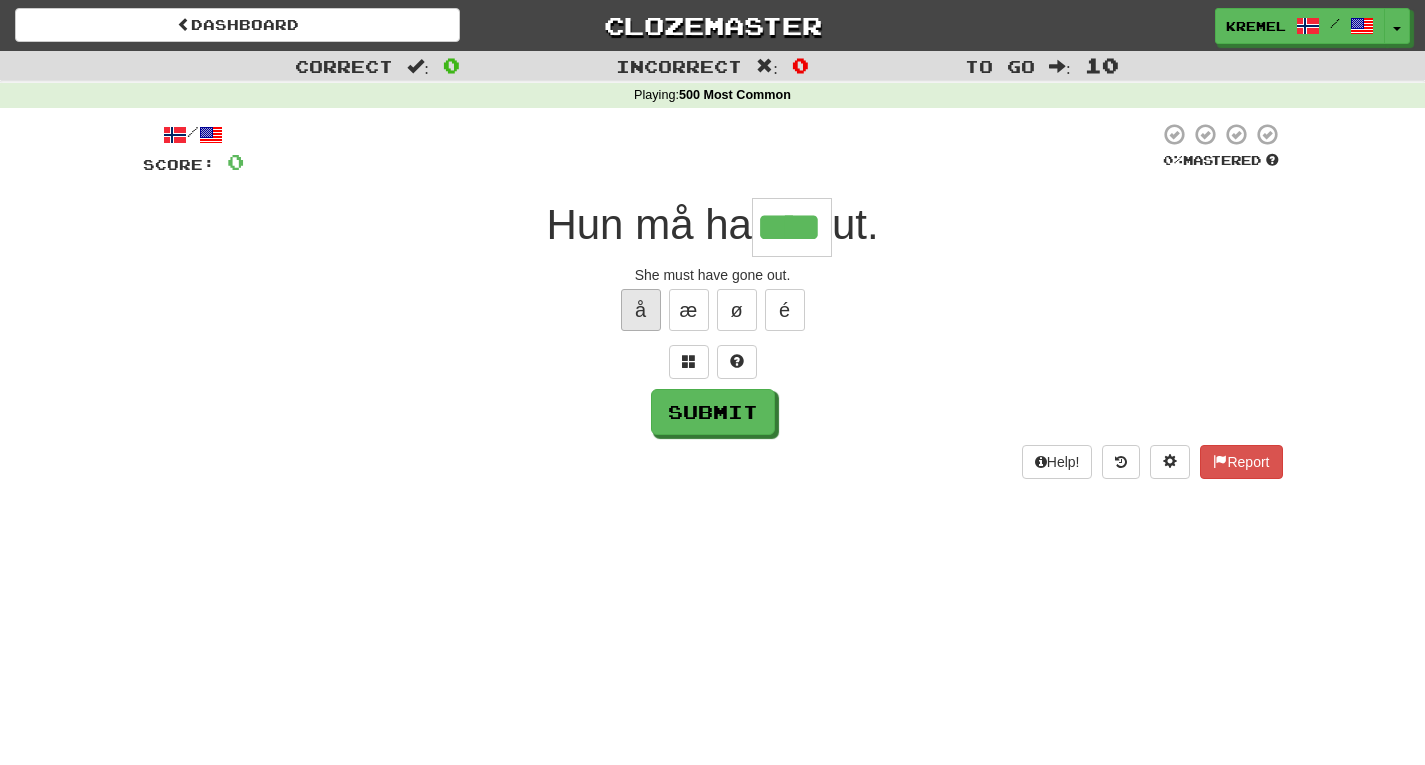 type on "****" 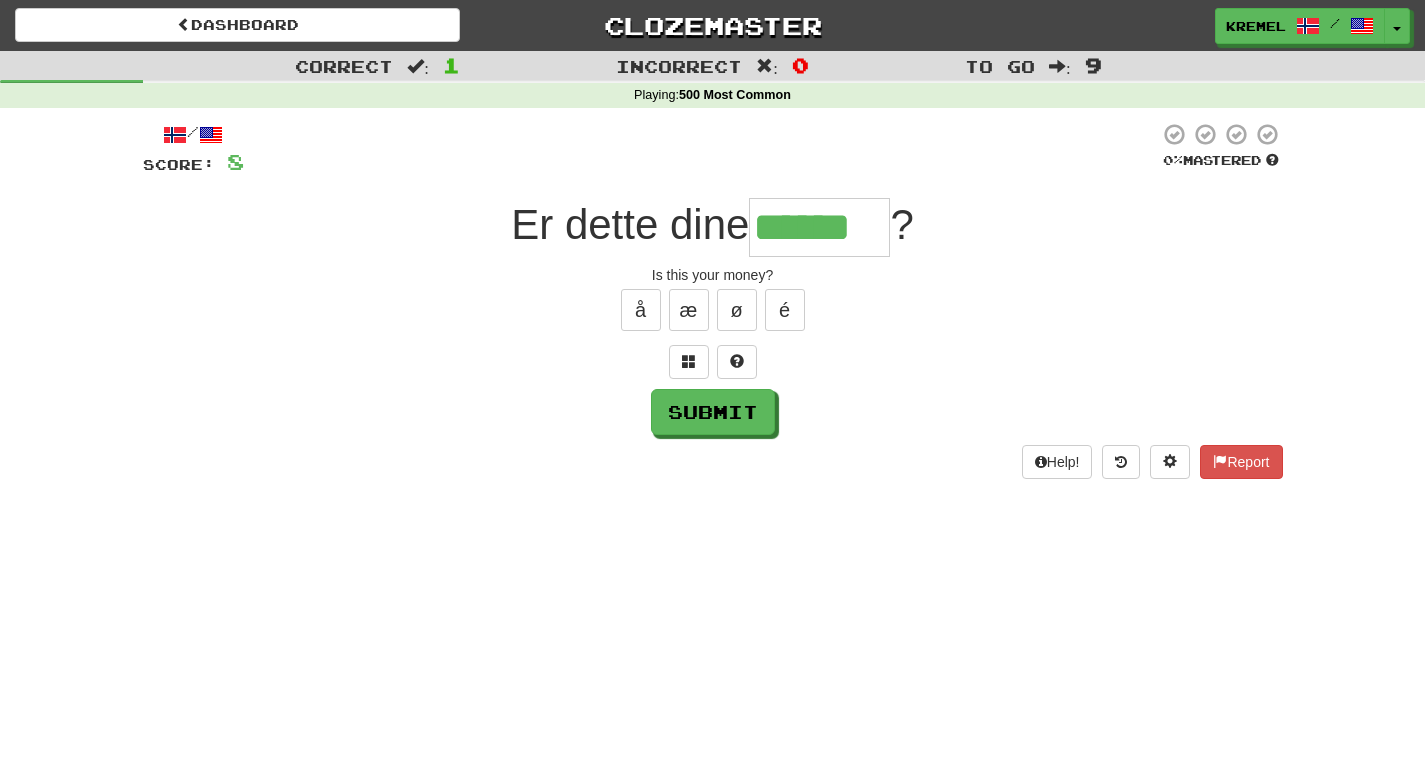 type on "******" 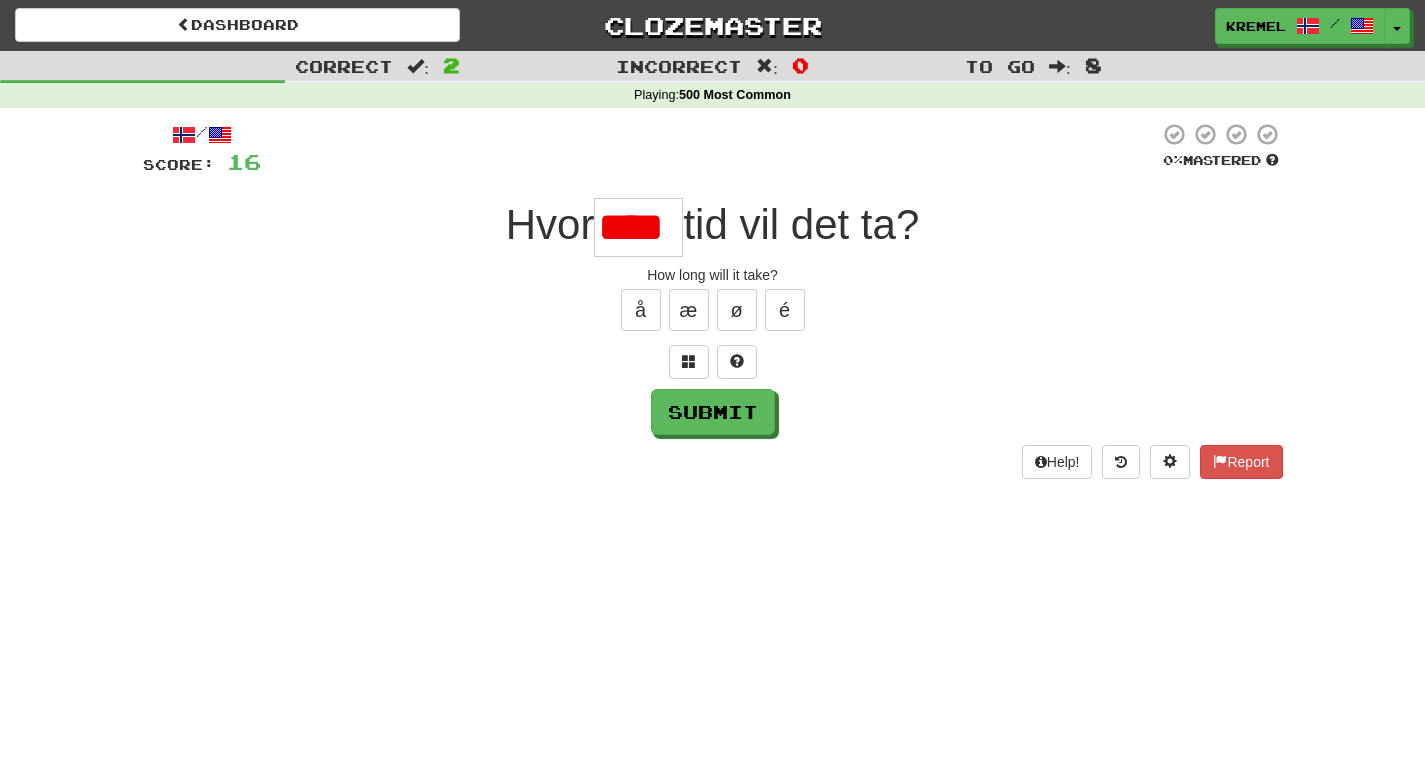 scroll, scrollTop: 0, scrollLeft: 0, axis: both 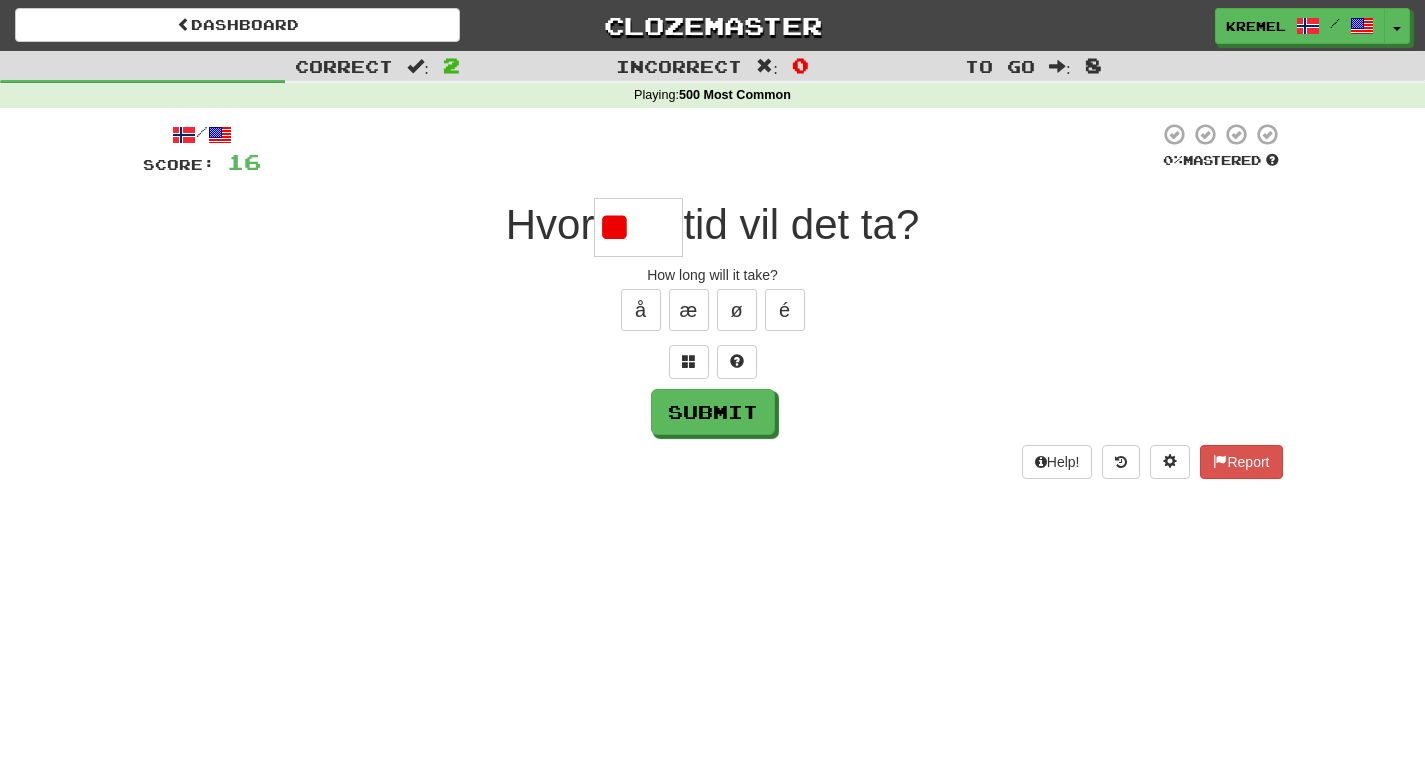 type on "*" 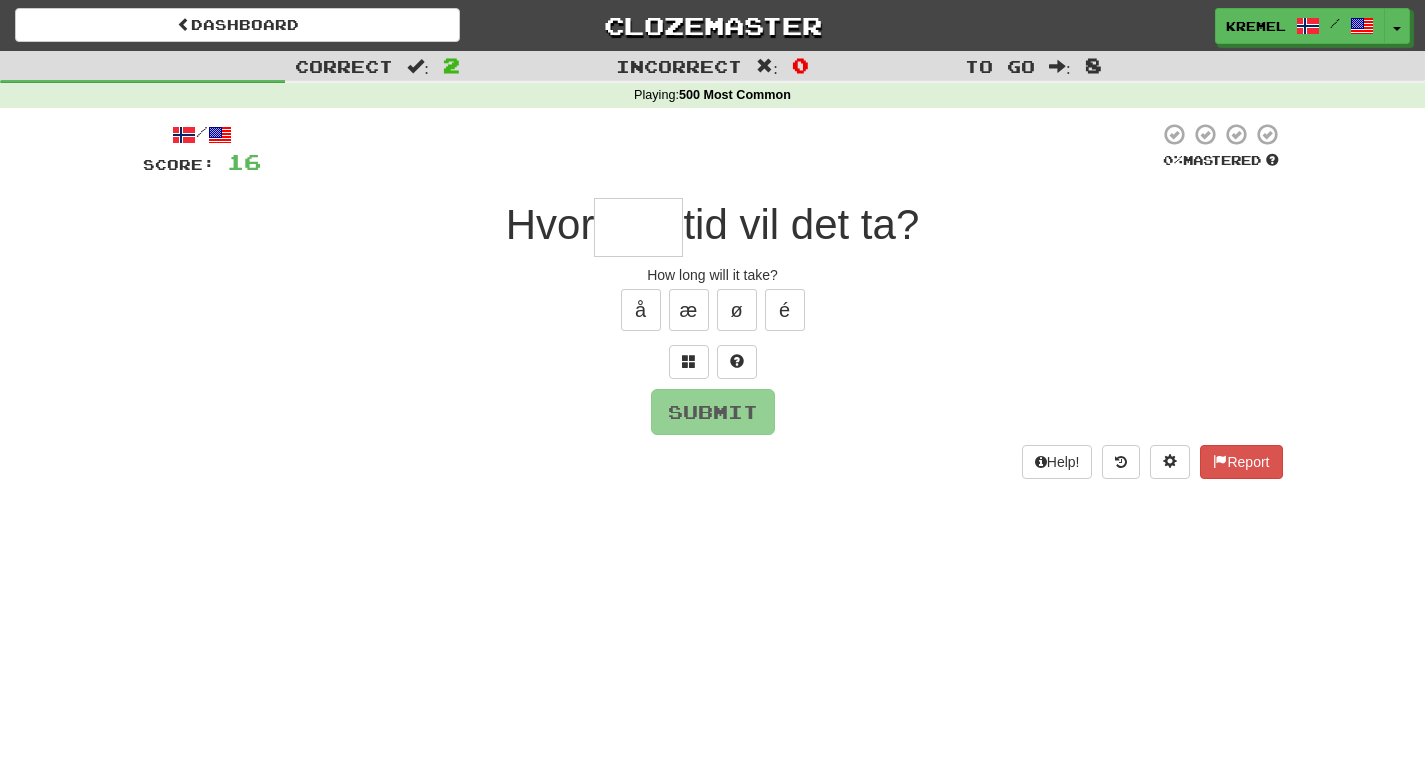 type on "*" 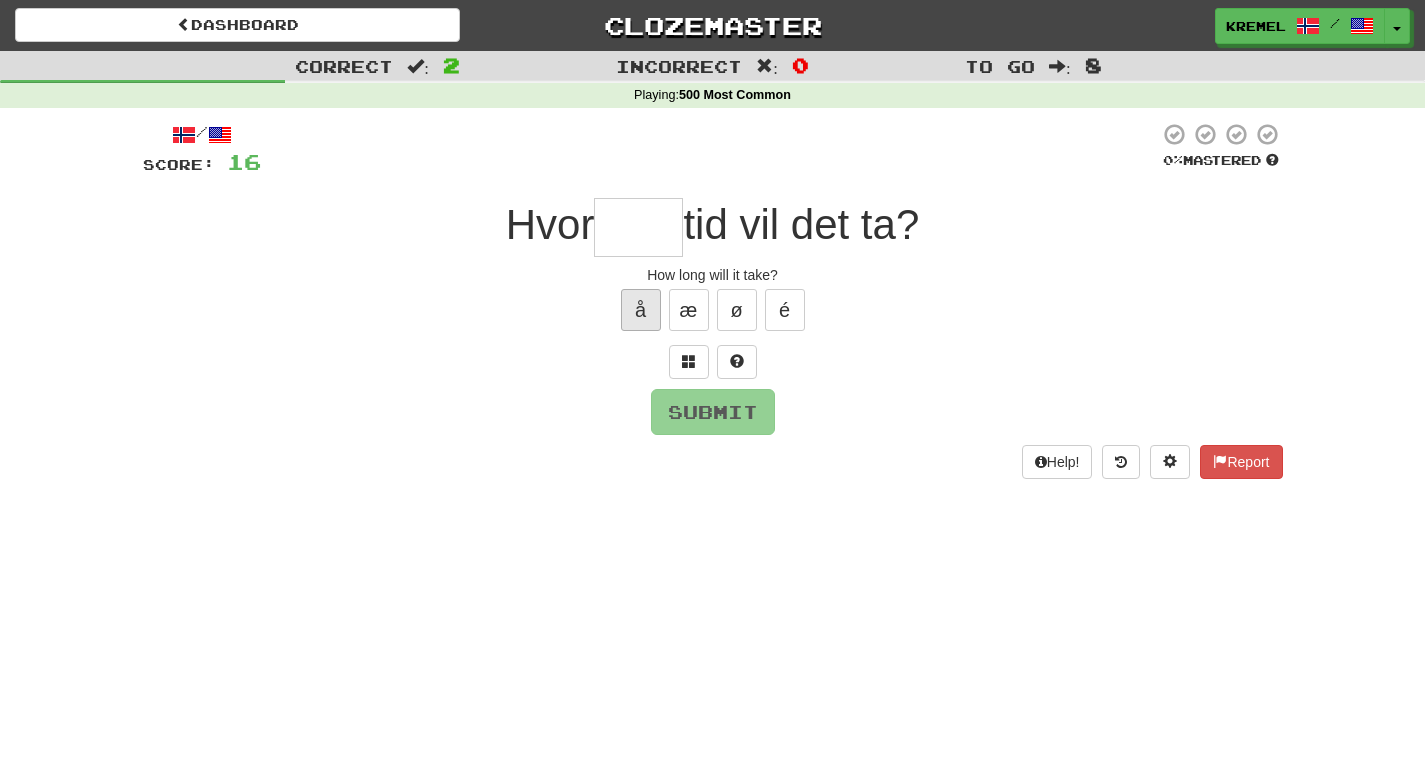 type on "*" 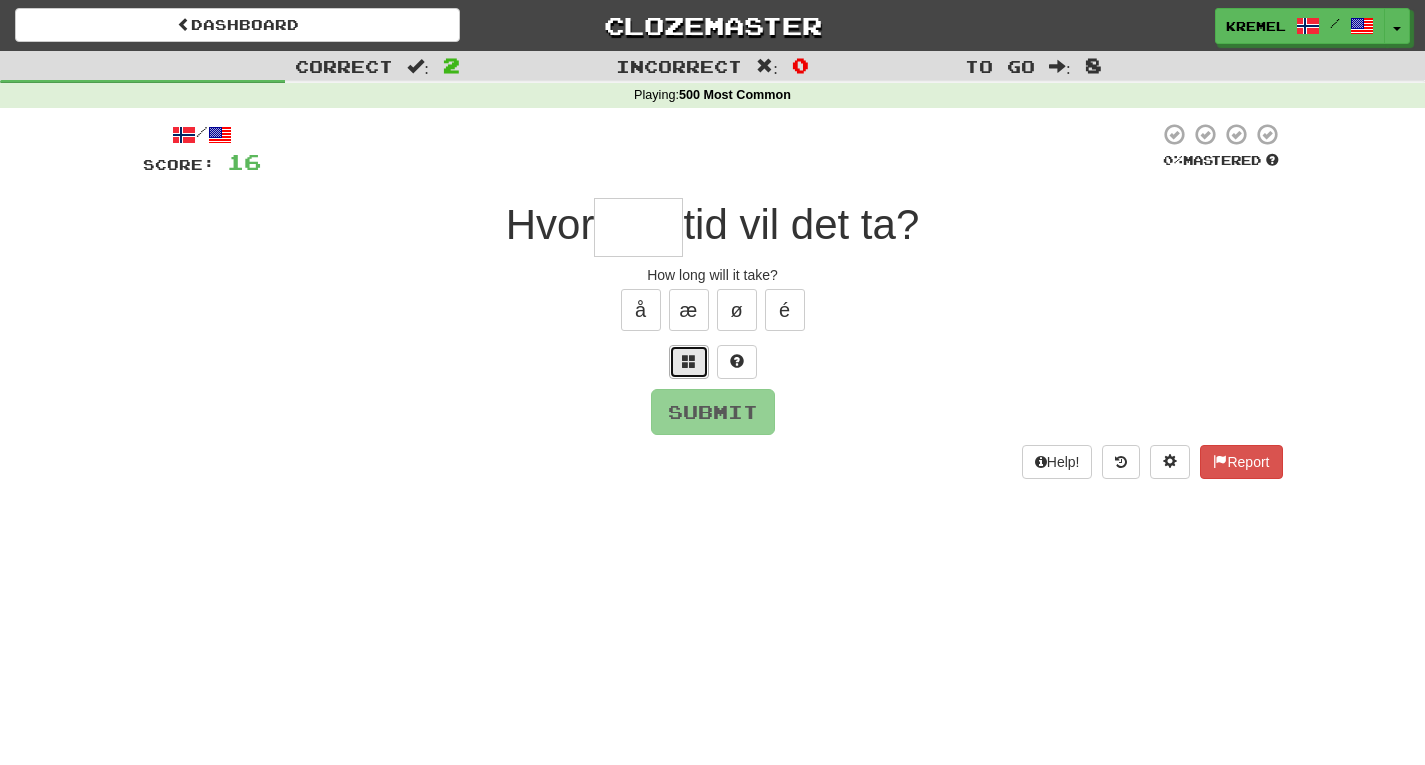click at bounding box center (689, 361) 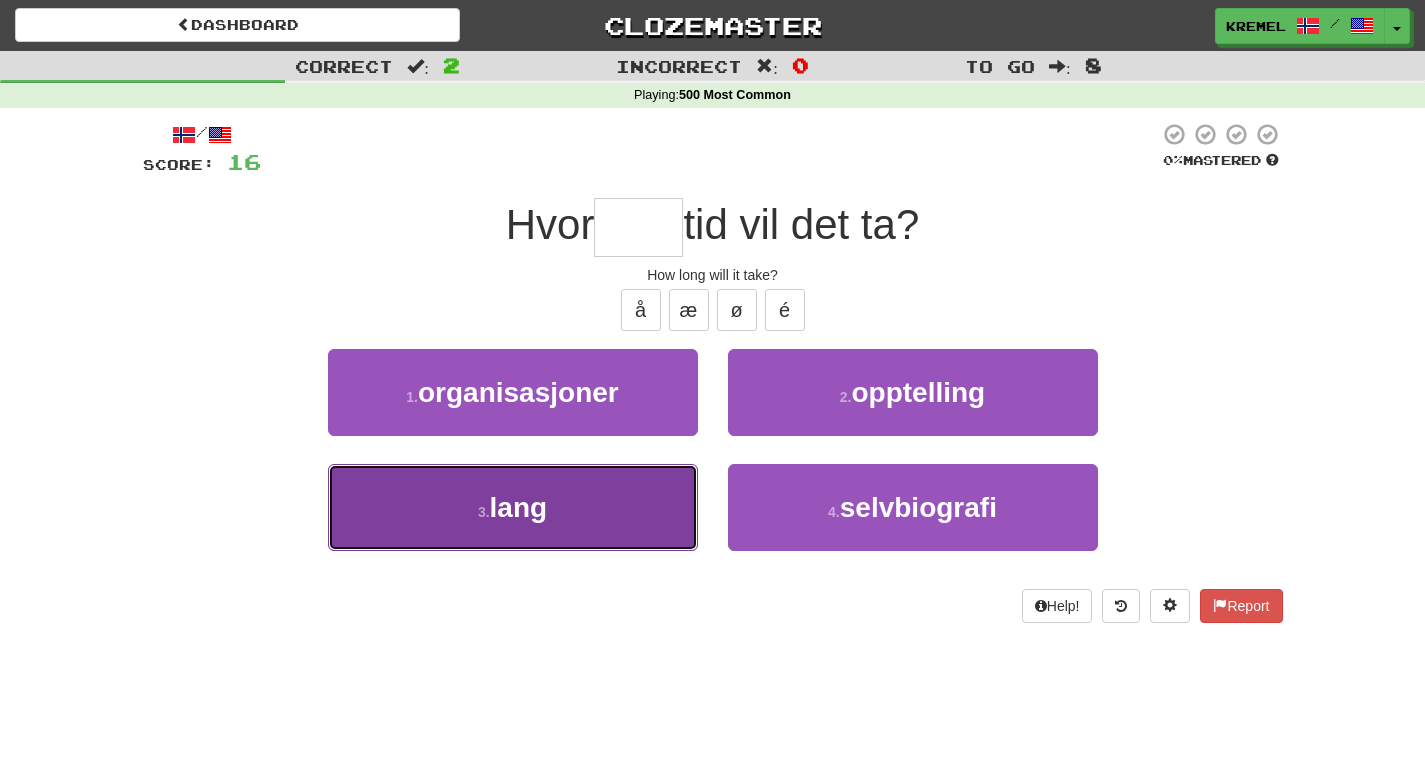 click on "3 . lang" at bounding box center [513, 507] 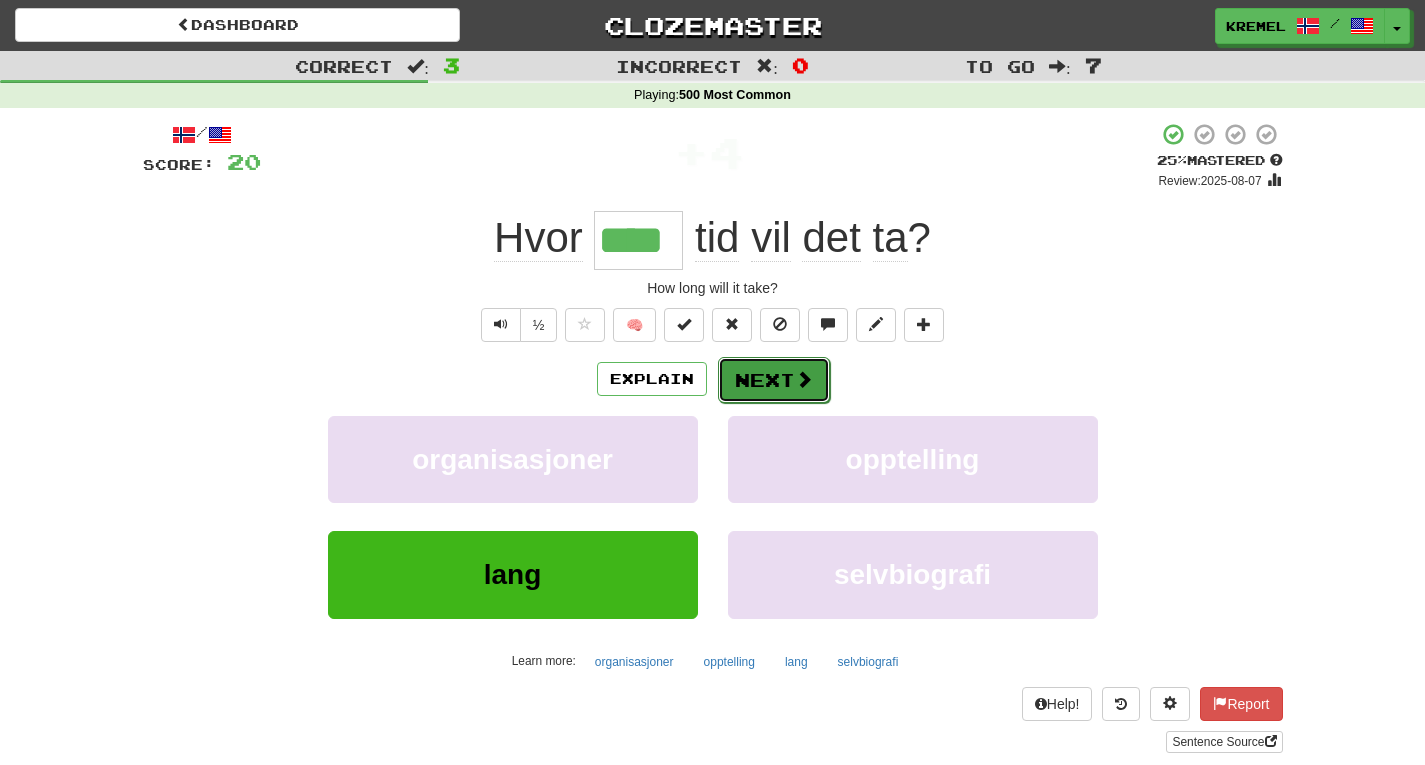 click on "Next" at bounding box center [774, 380] 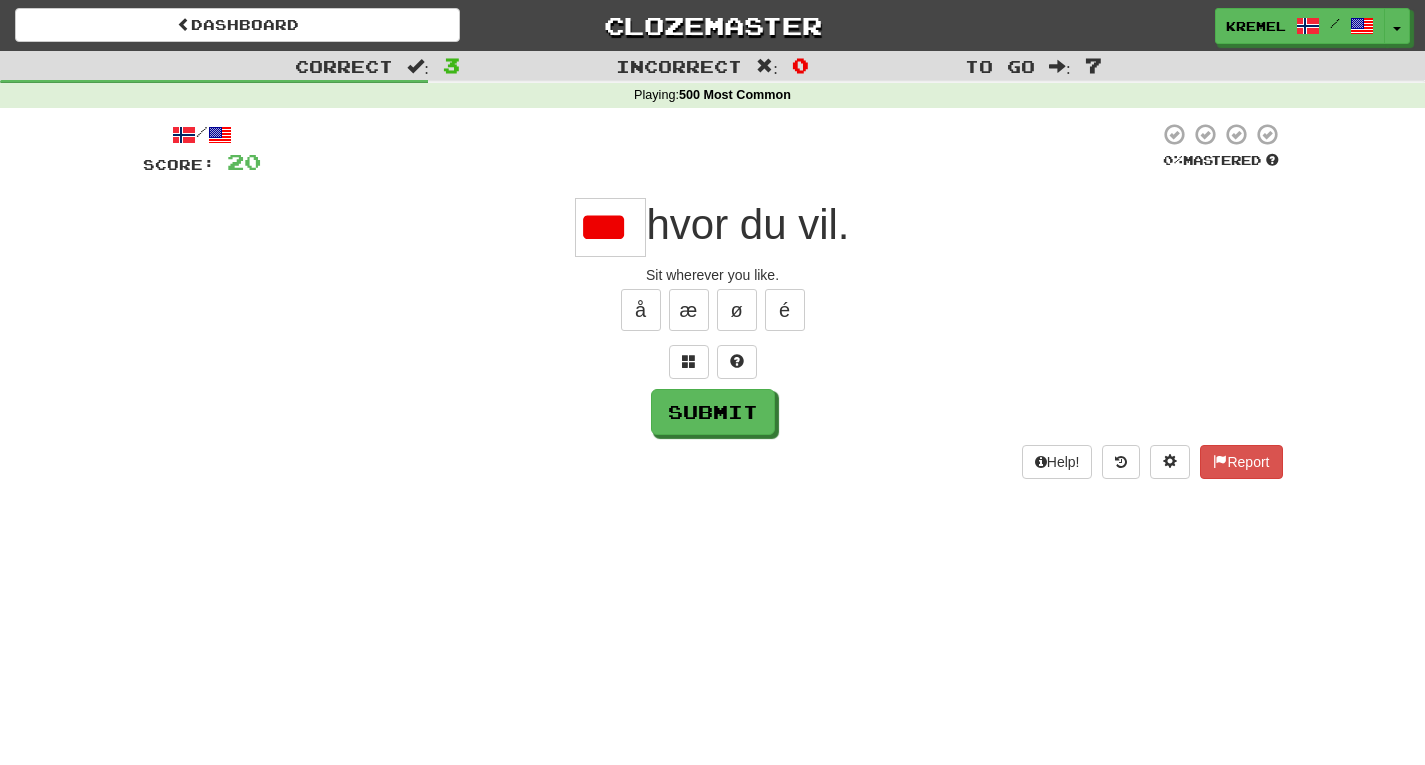 scroll, scrollTop: 0, scrollLeft: 0, axis: both 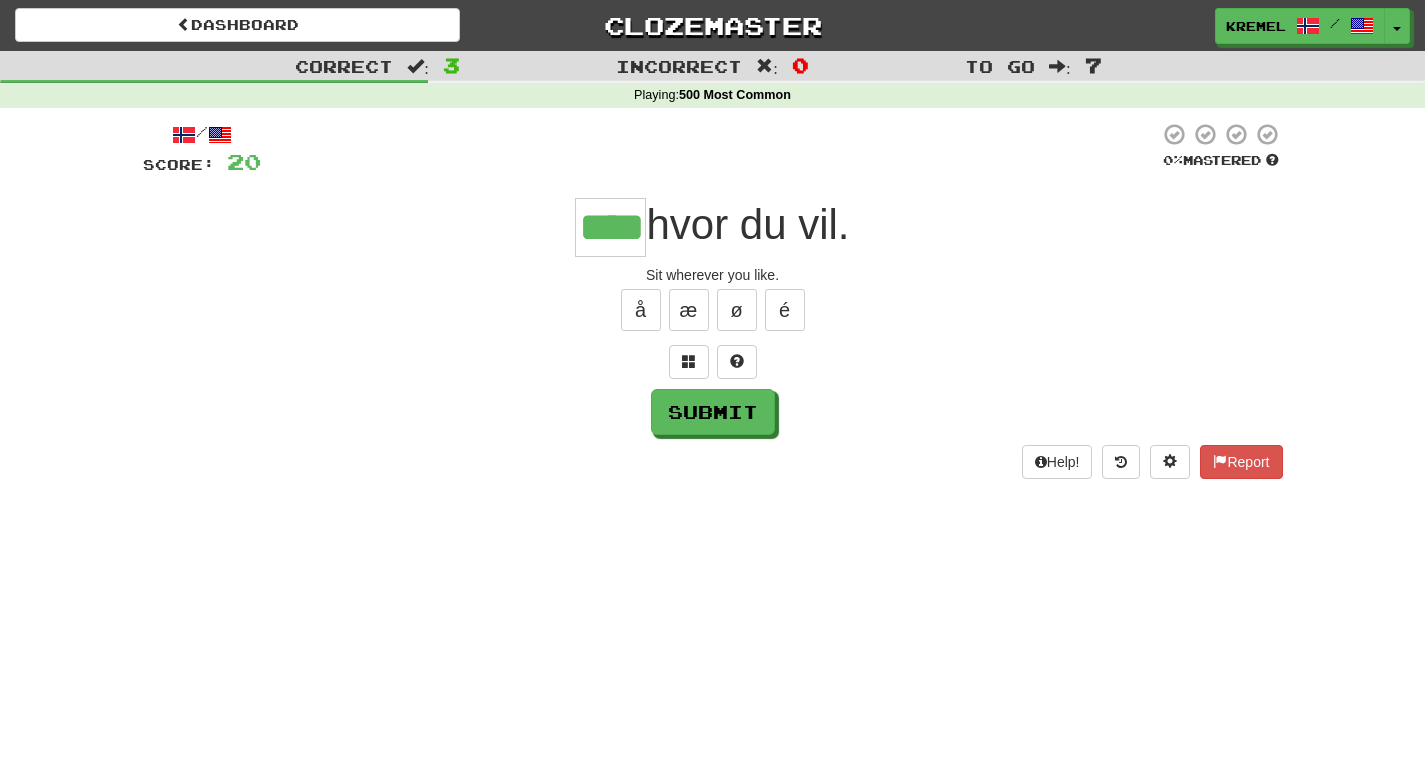 type on "****" 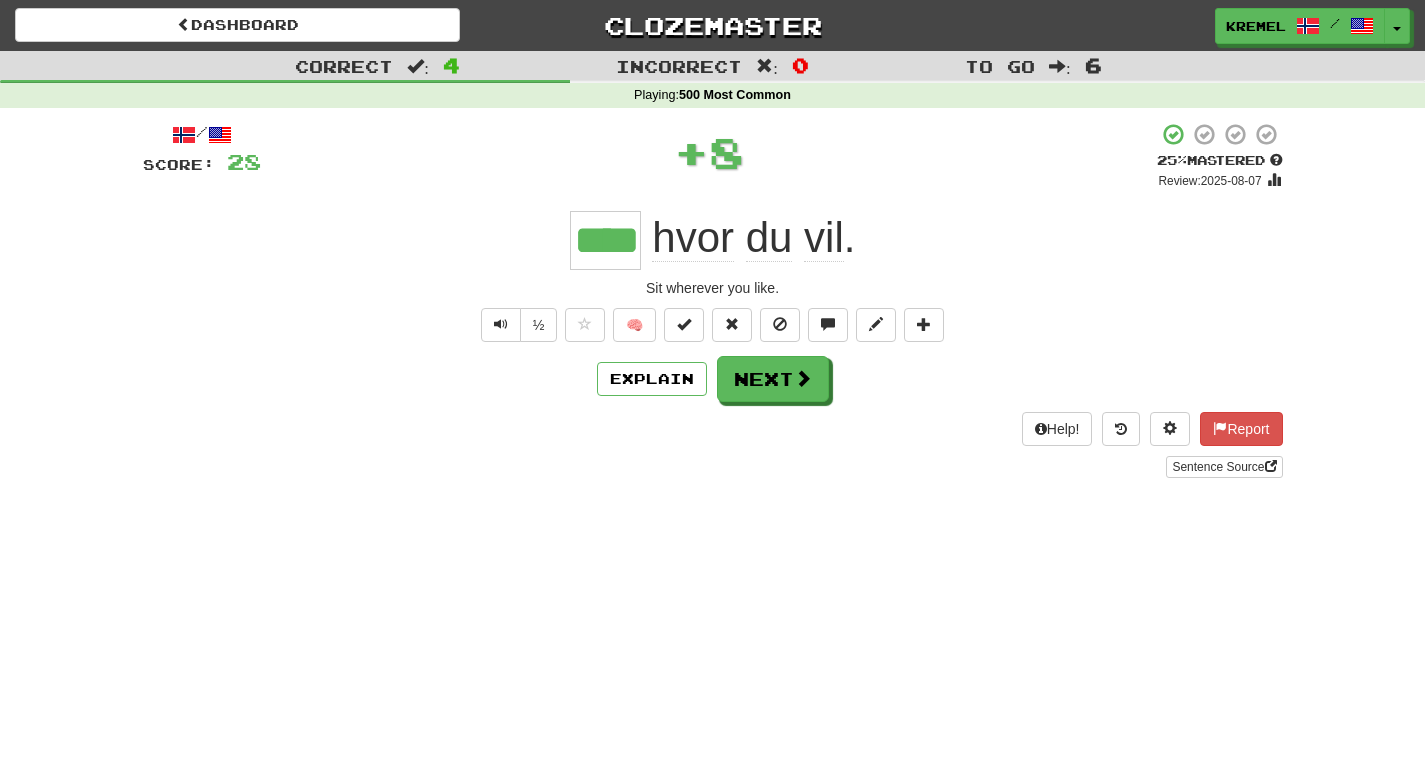 click on "****" at bounding box center (605, 240) 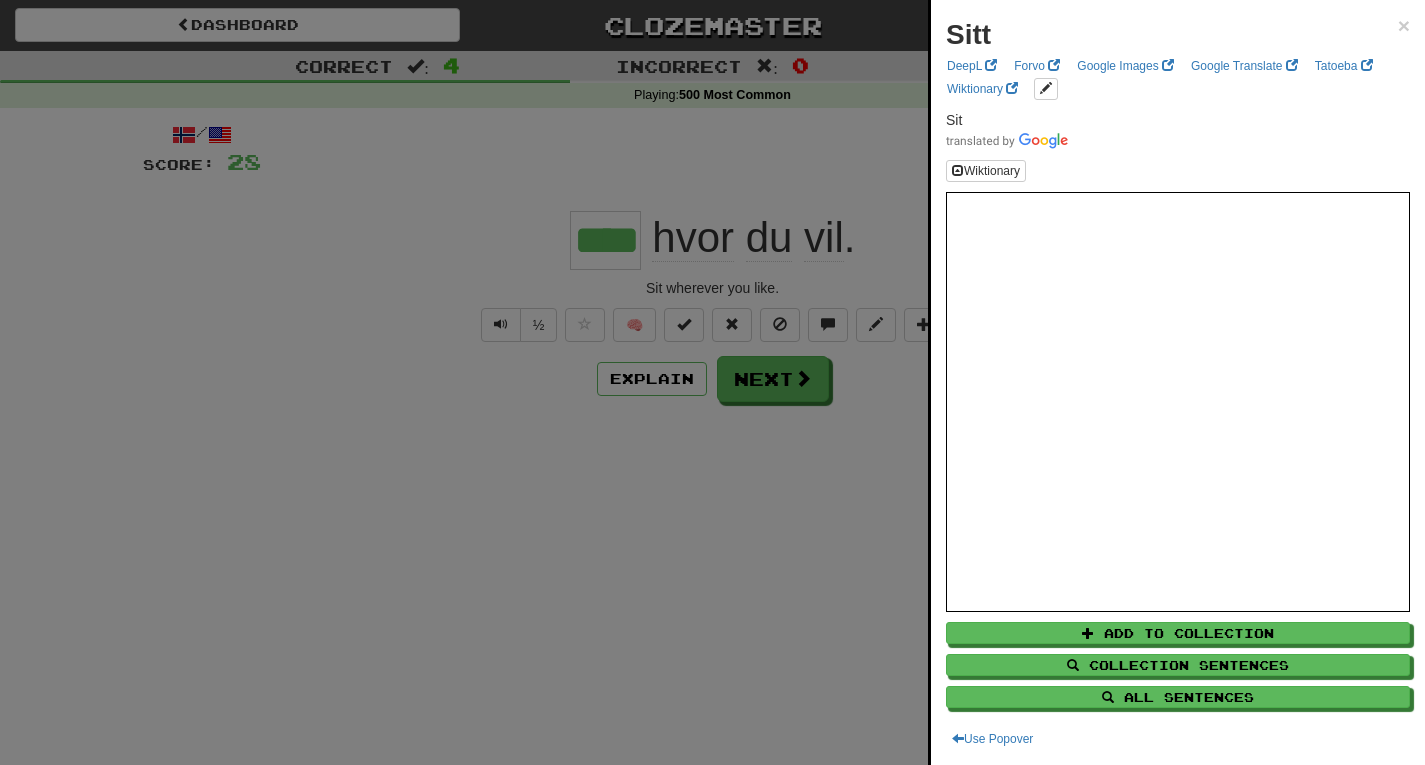 click at bounding box center (712, 382) 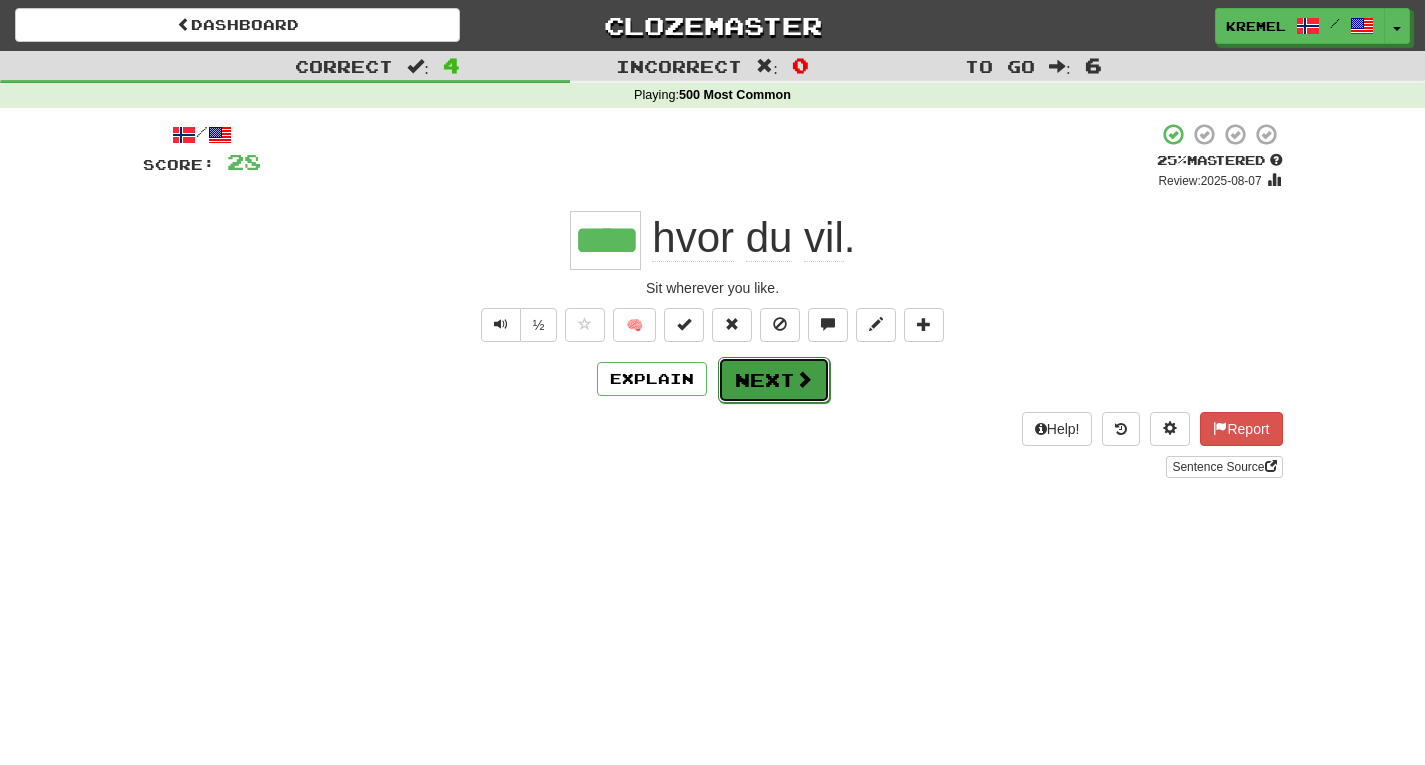 click on "Next" at bounding box center [774, 380] 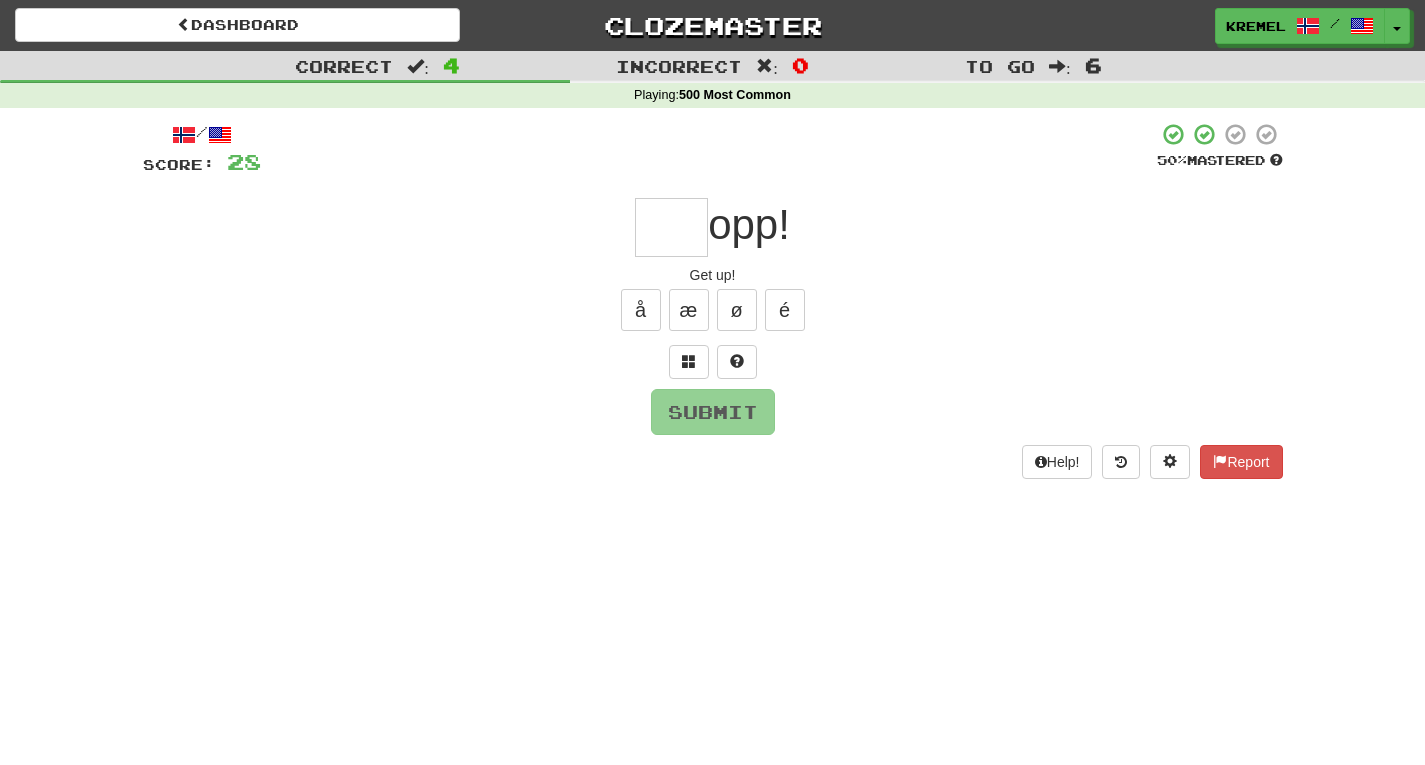 type on "*" 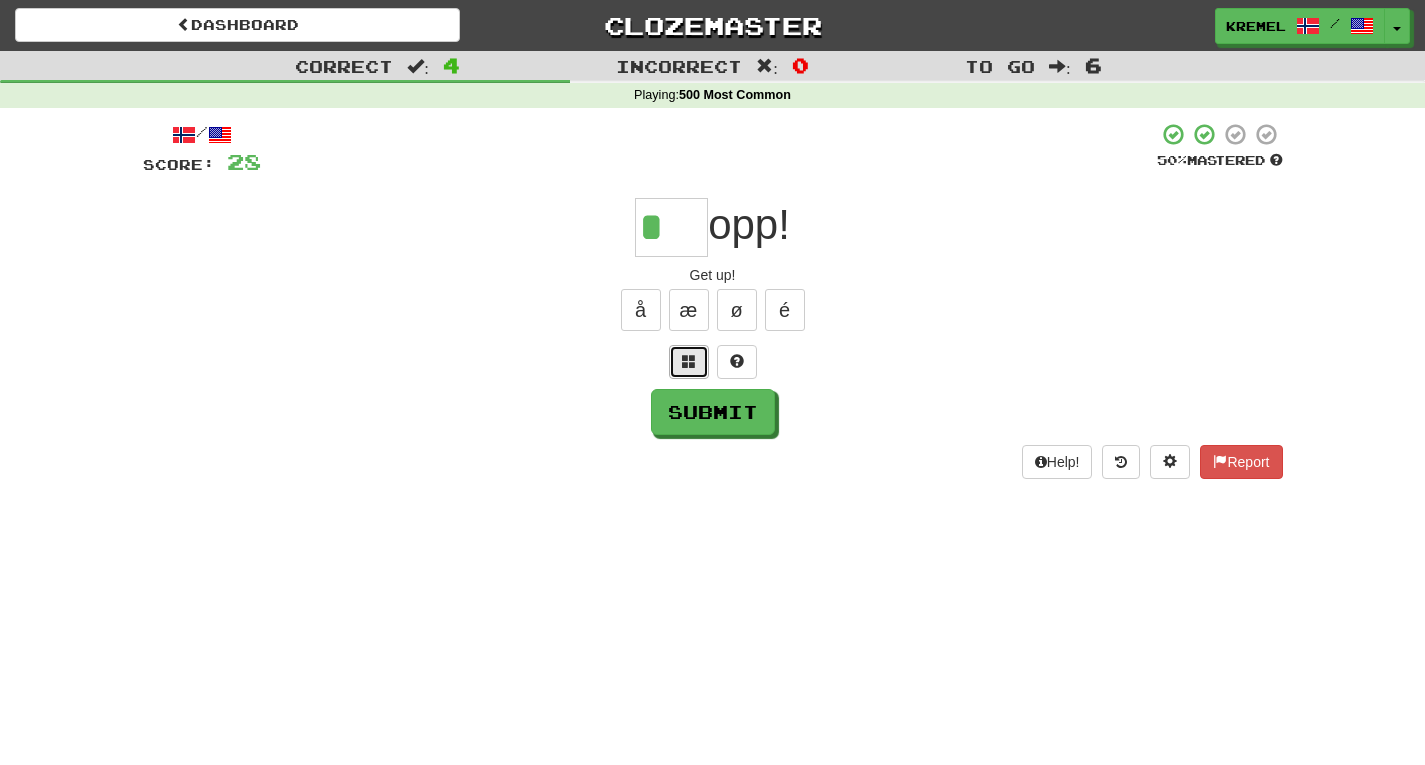 click at bounding box center (689, 361) 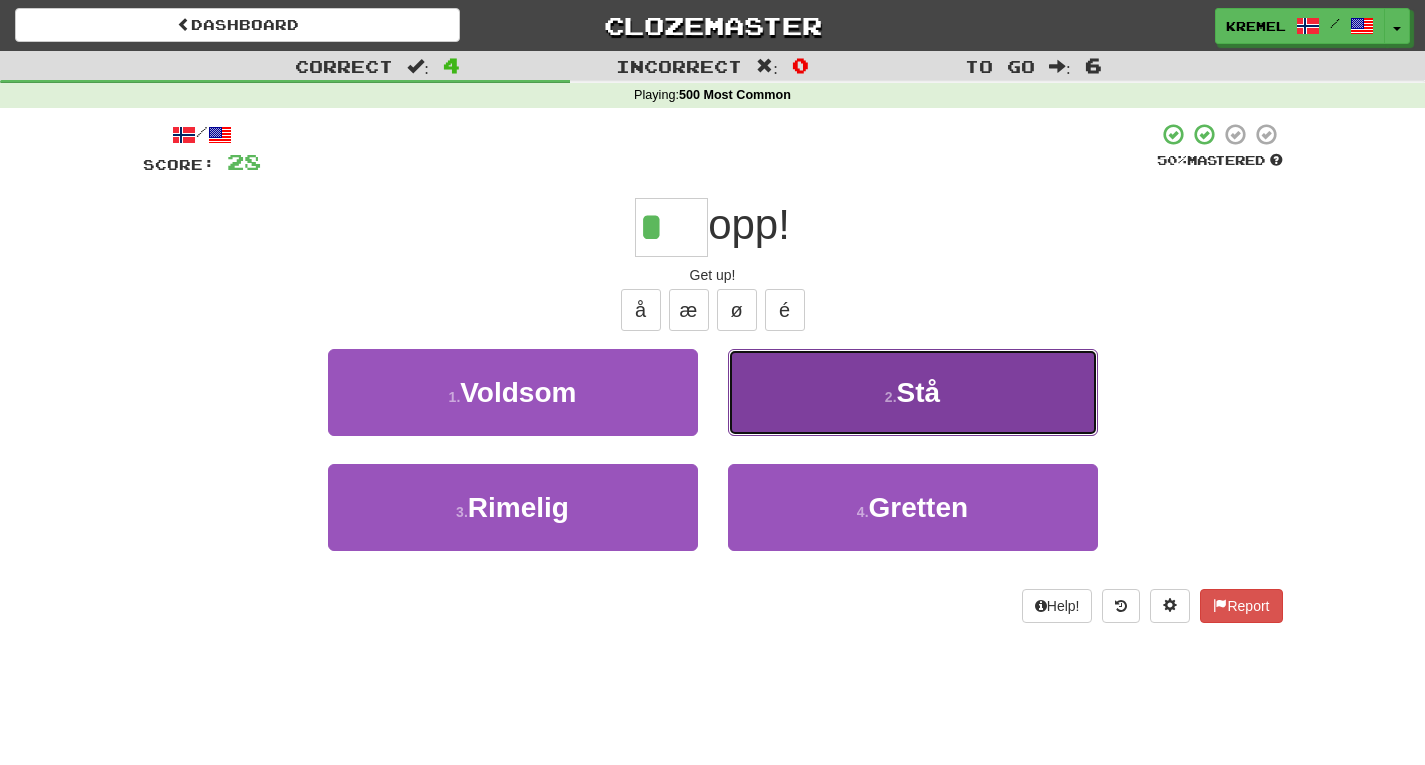 click on "2 . Stå" at bounding box center [913, 392] 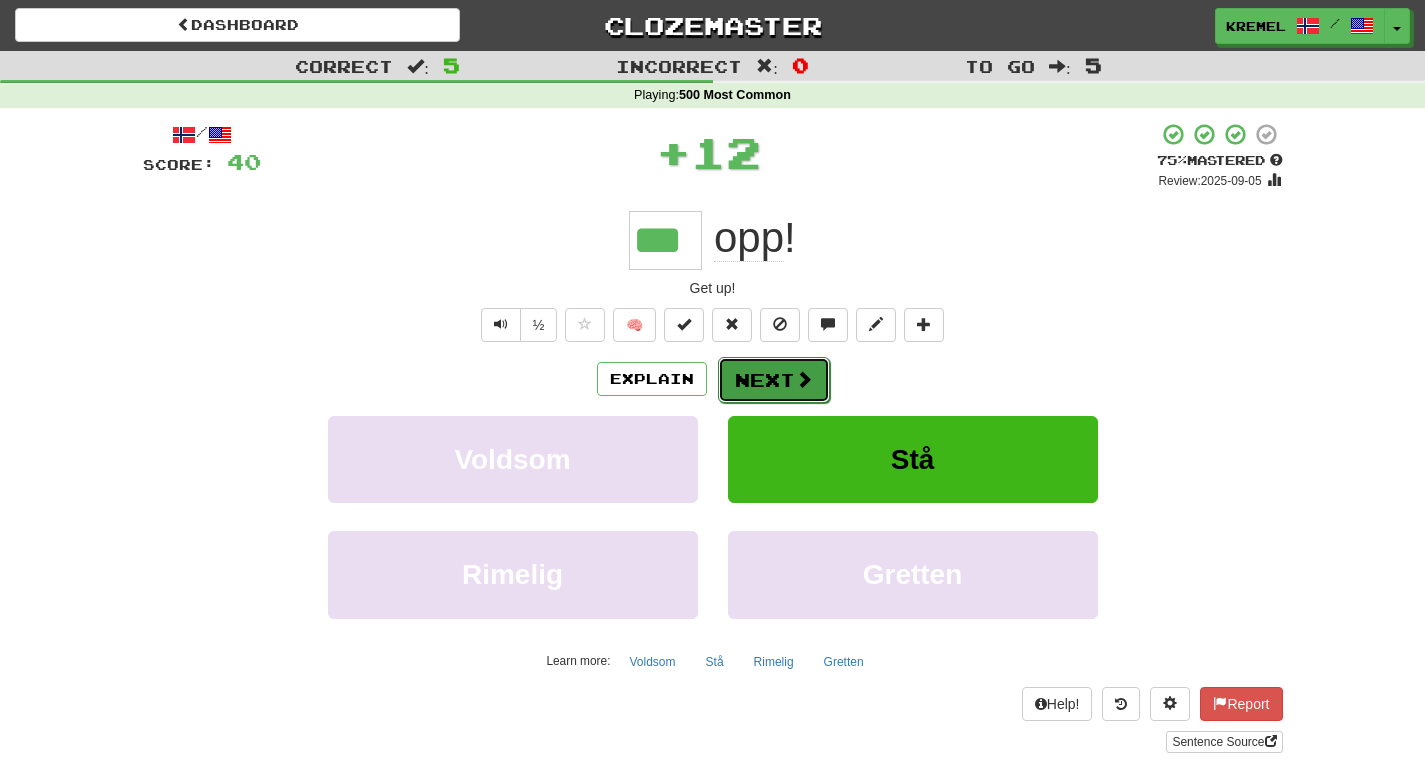 click on "Next" at bounding box center (774, 380) 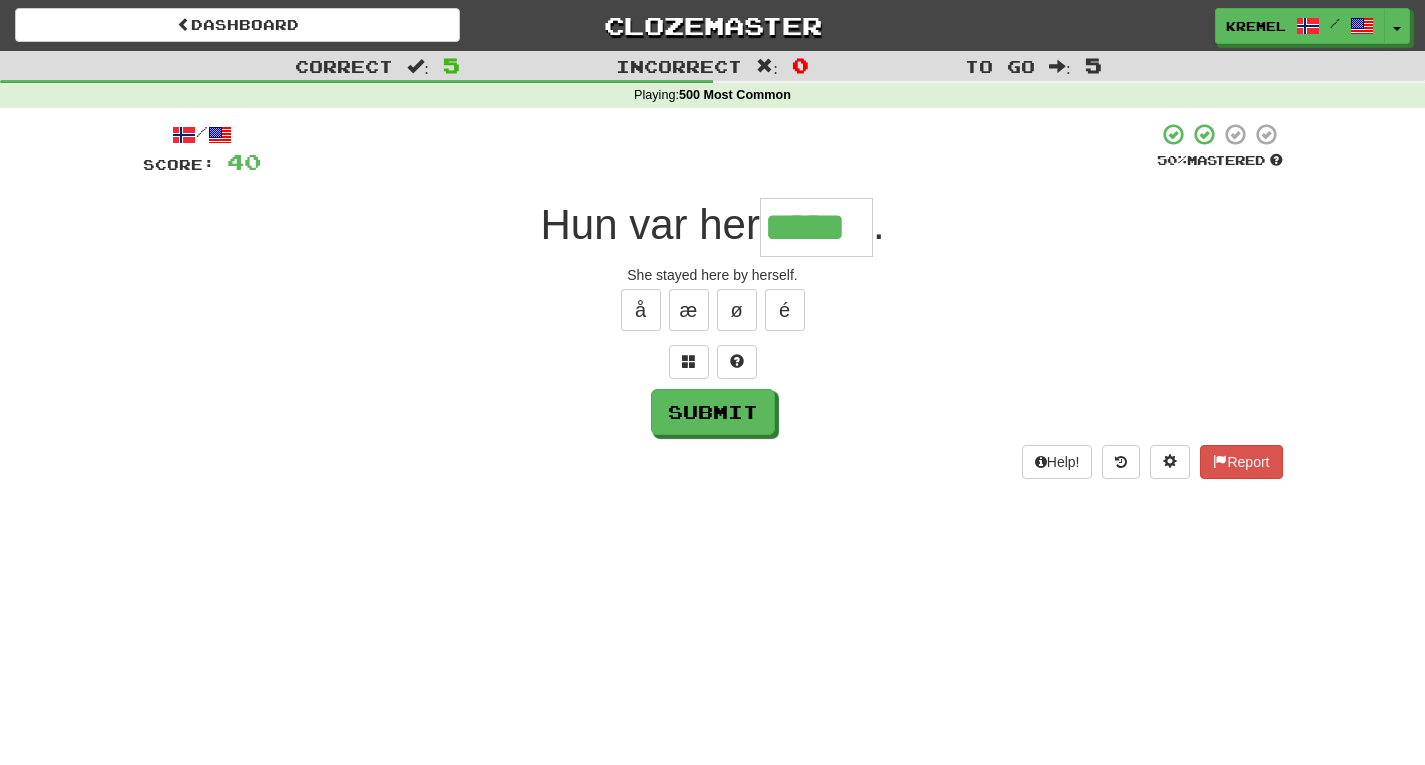 type on "*****" 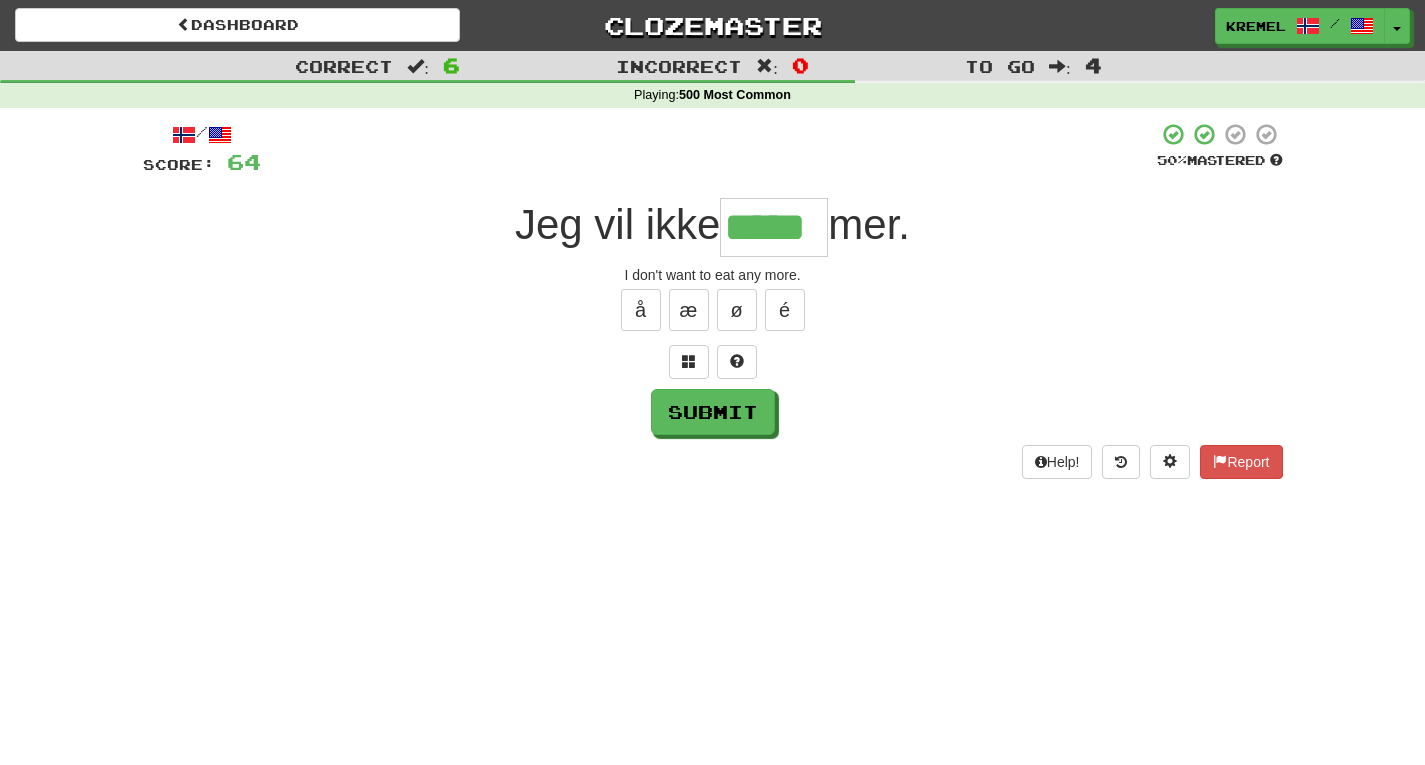 type on "*****" 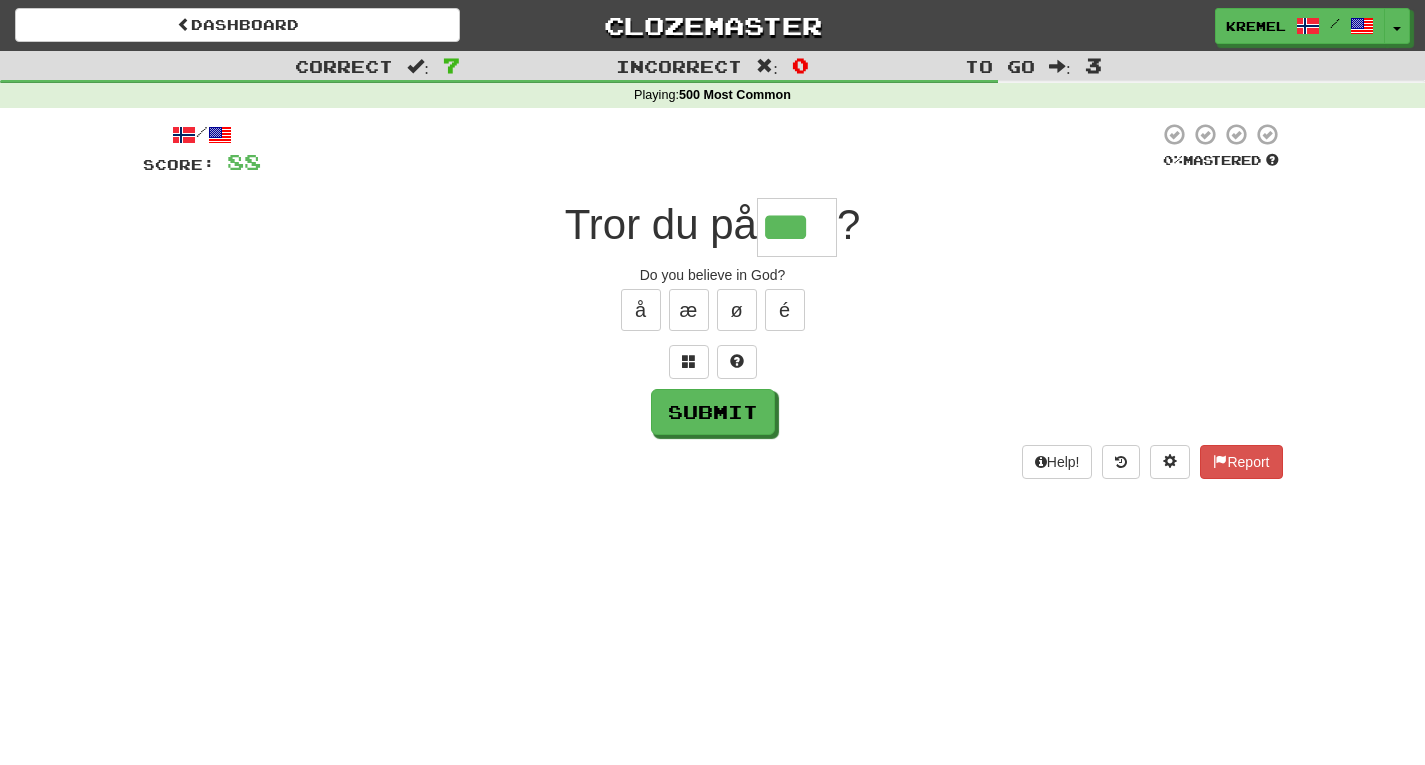 type on "***" 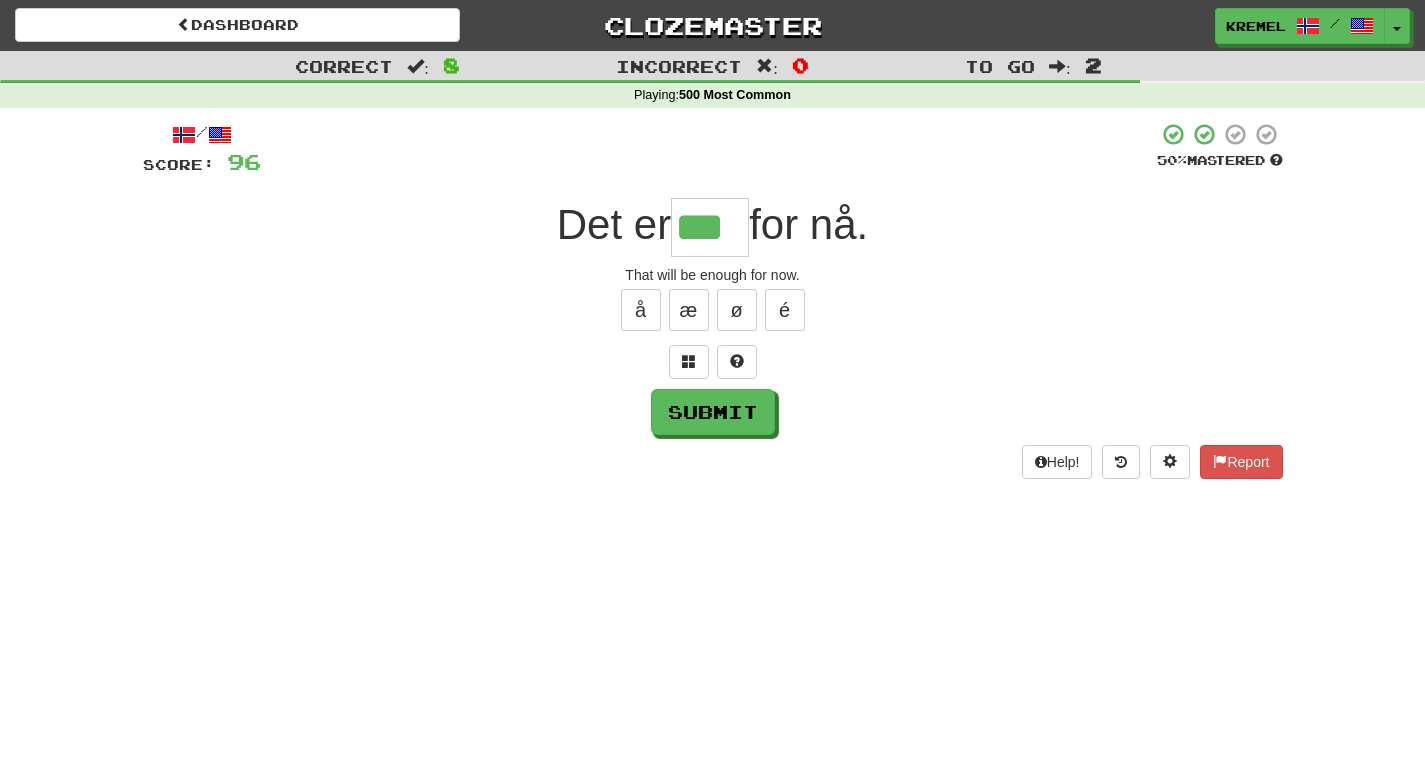 type on "***" 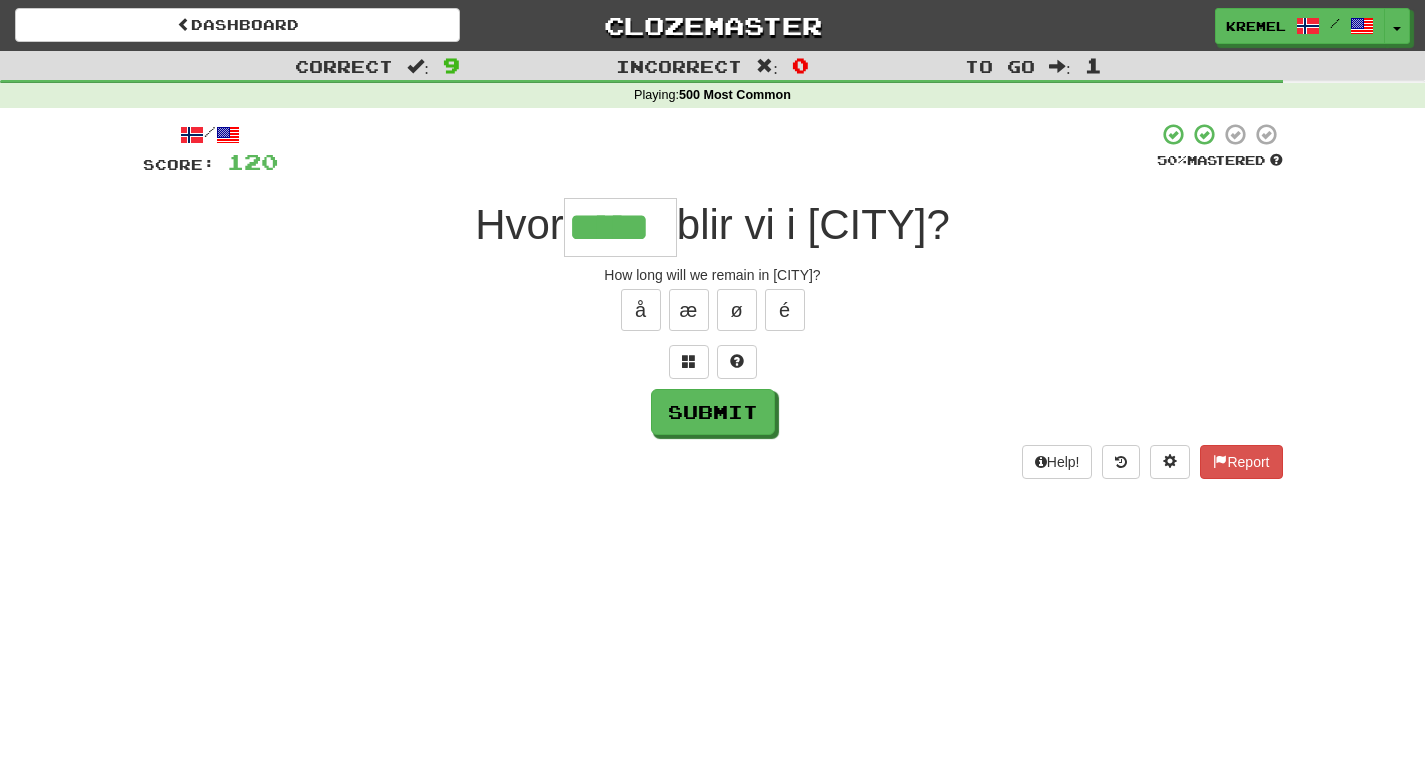 type on "*****" 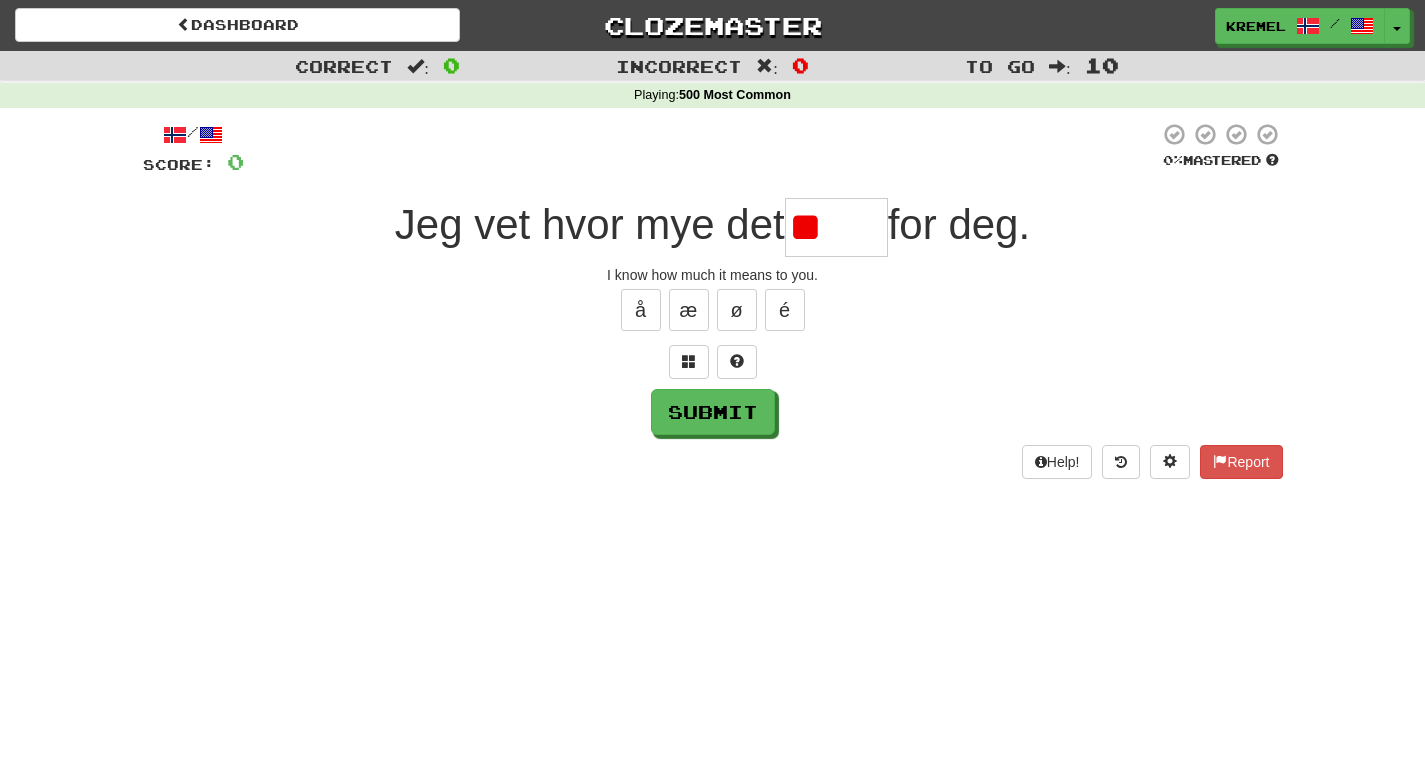 type on "*" 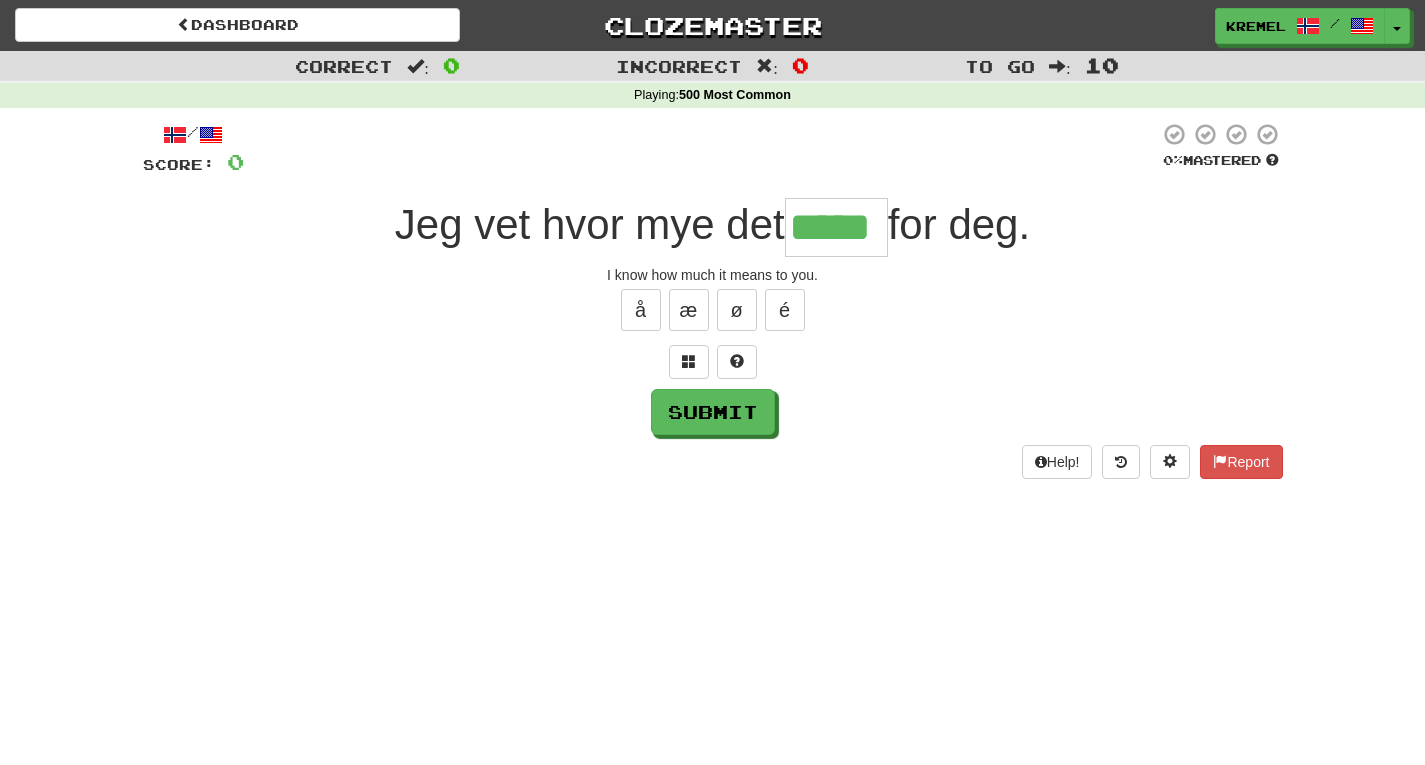type on "*****" 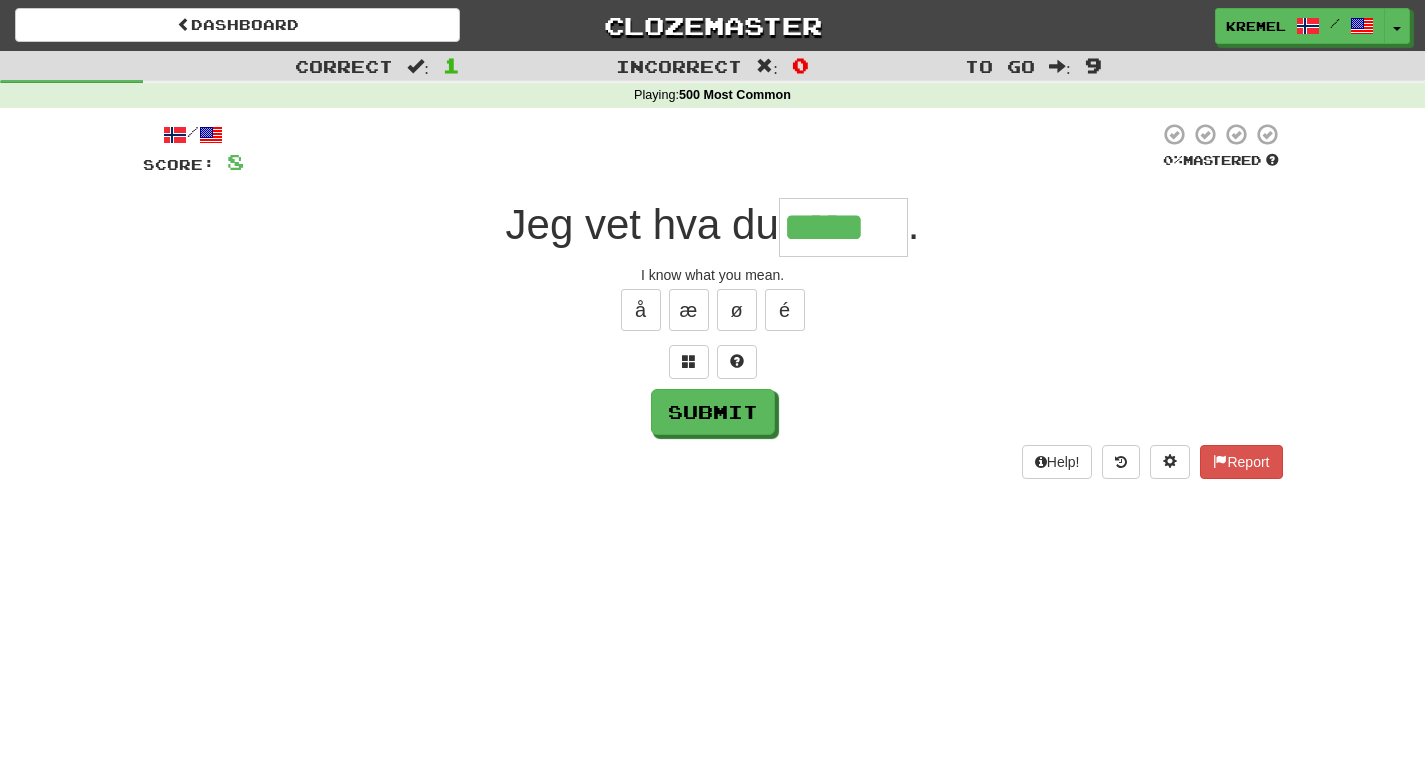 type on "*****" 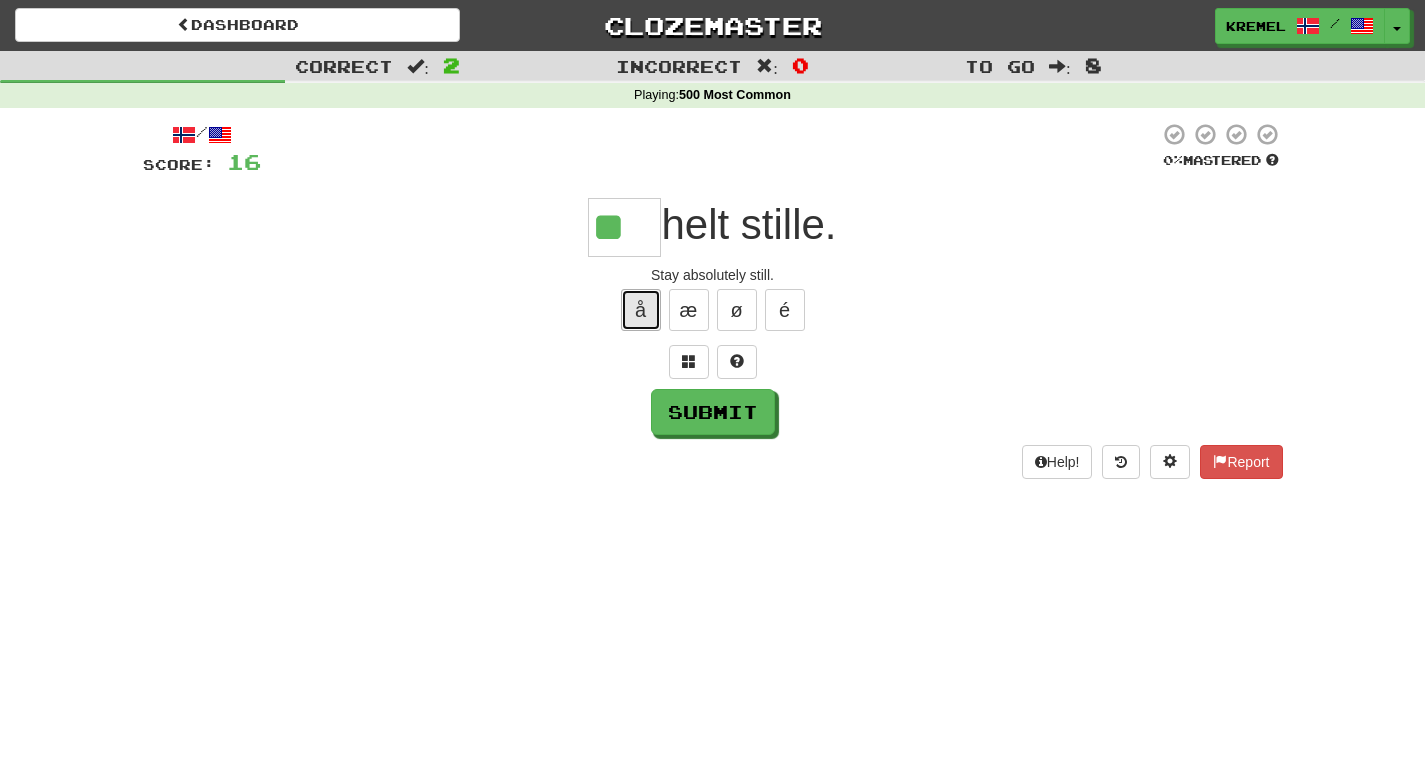 click on "å" at bounding box center (641, 310) 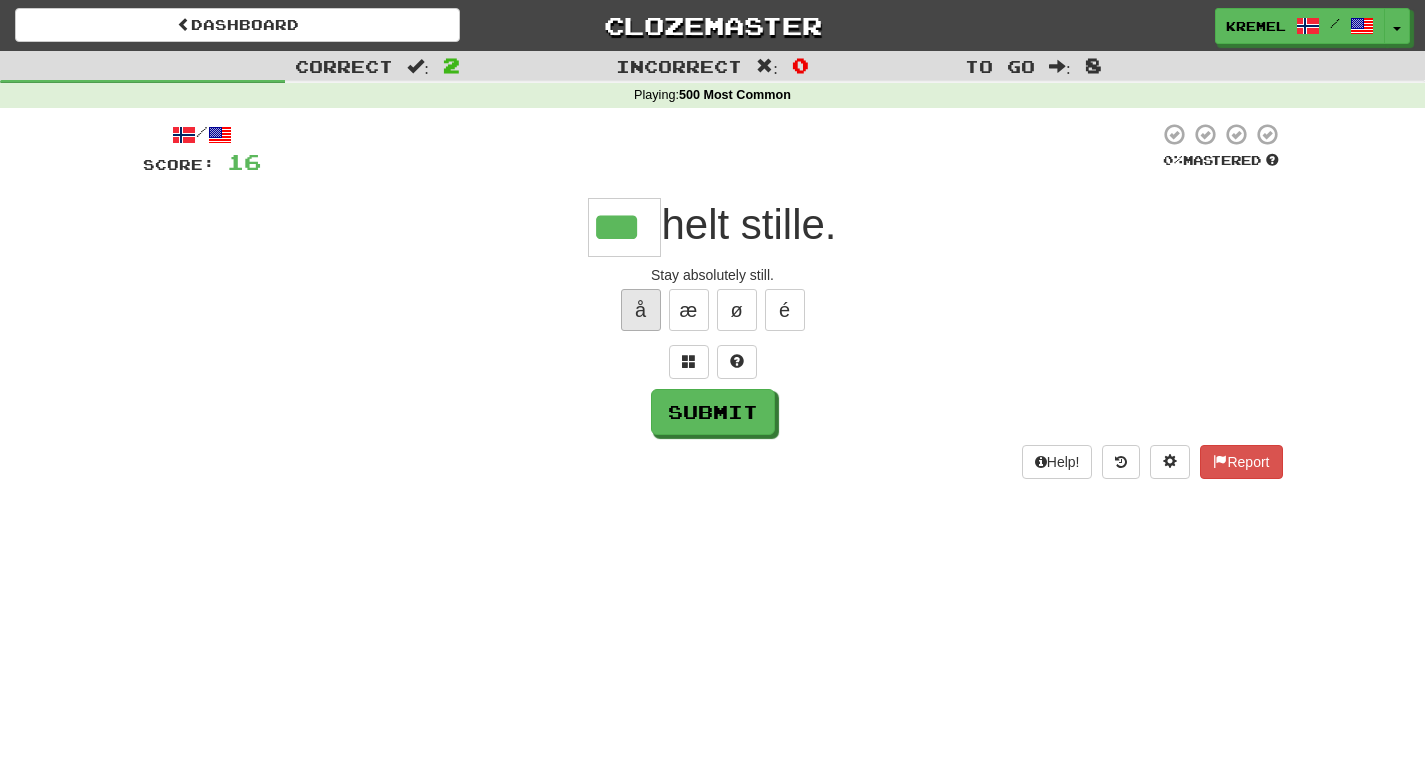 type on "***" 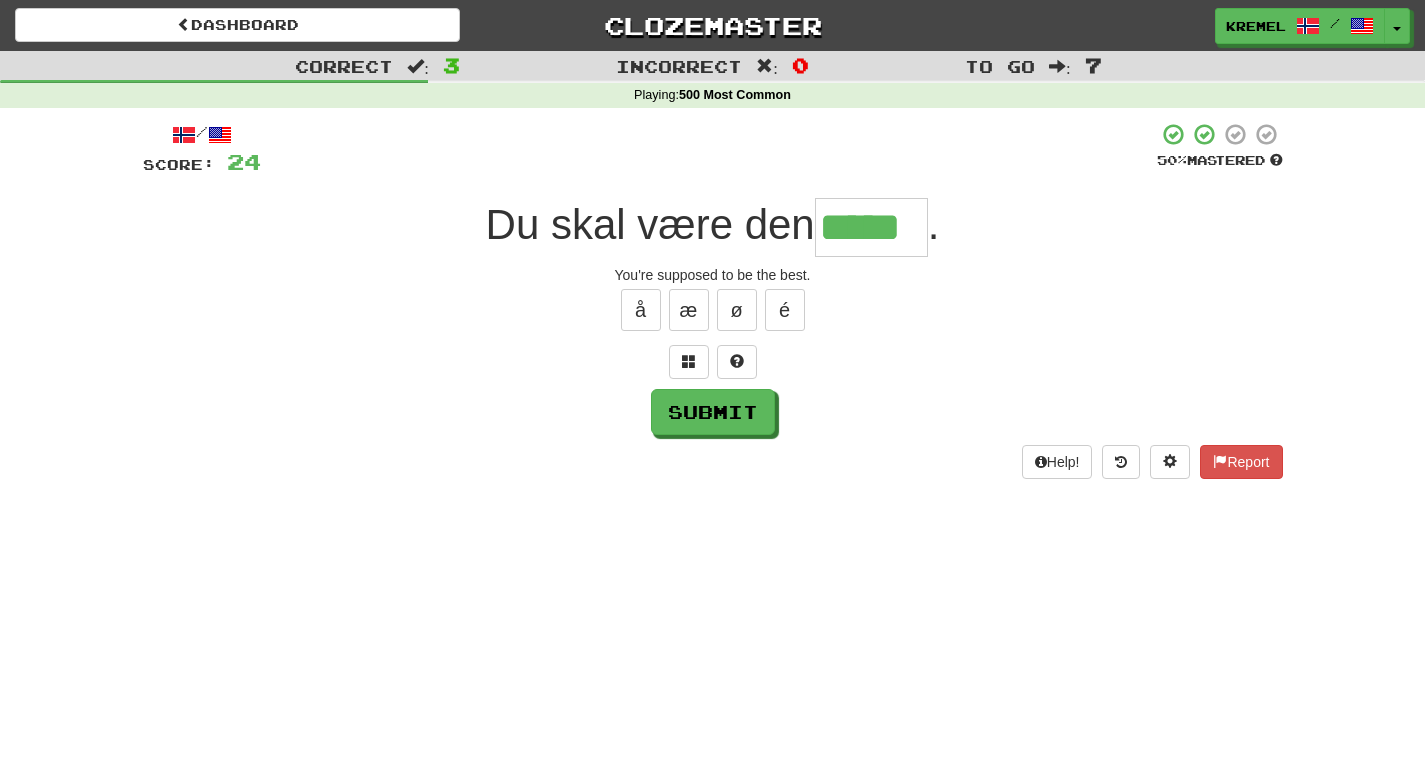 type on "*****" 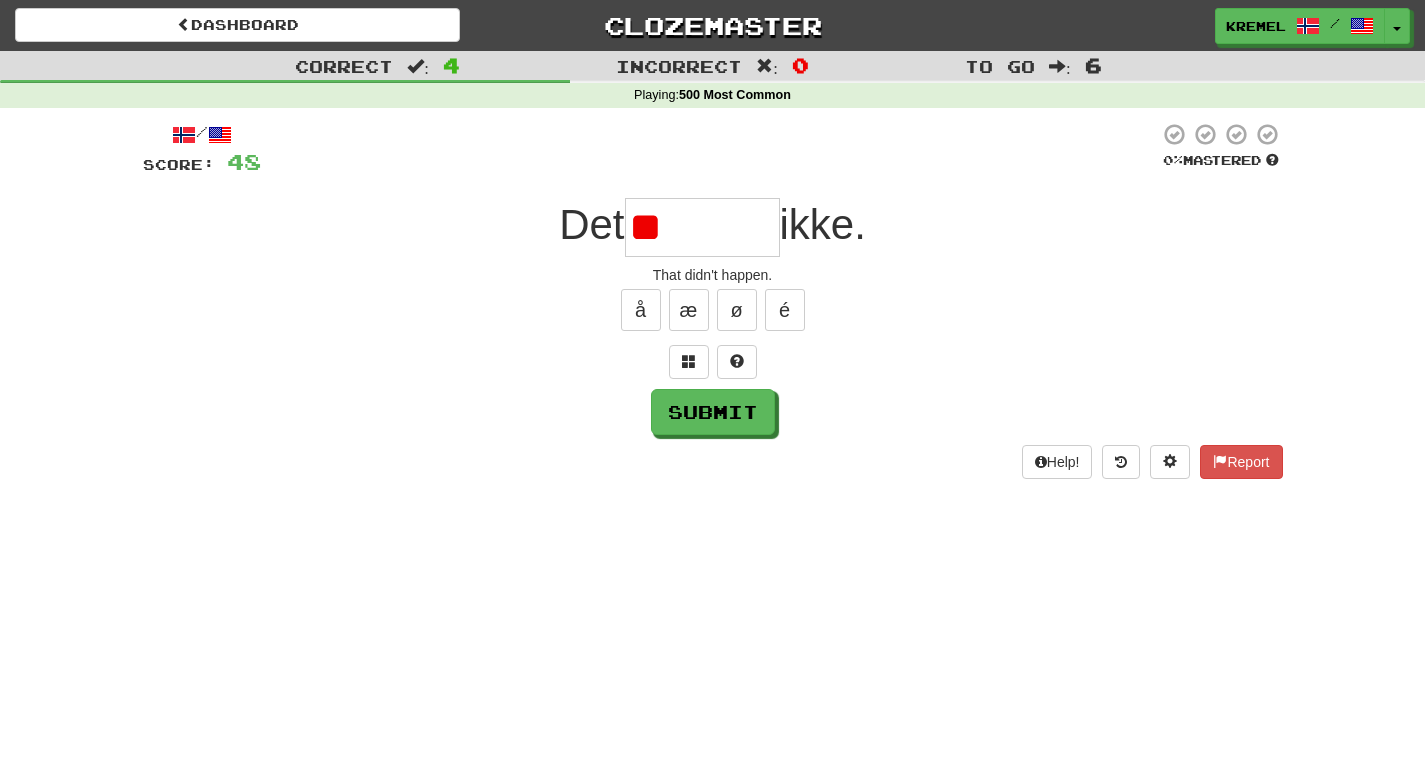 type on "*" 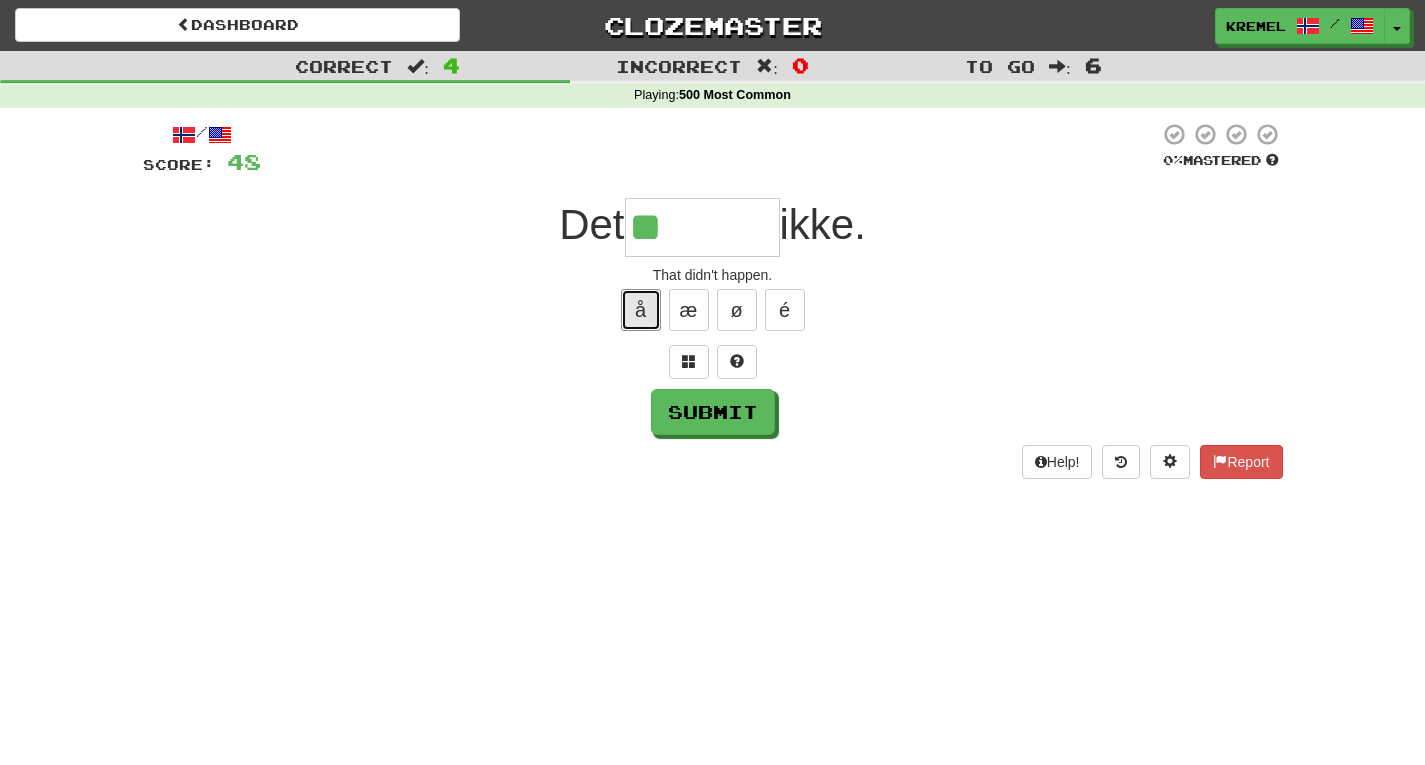 click on "å" at bounding box center [641, 310] 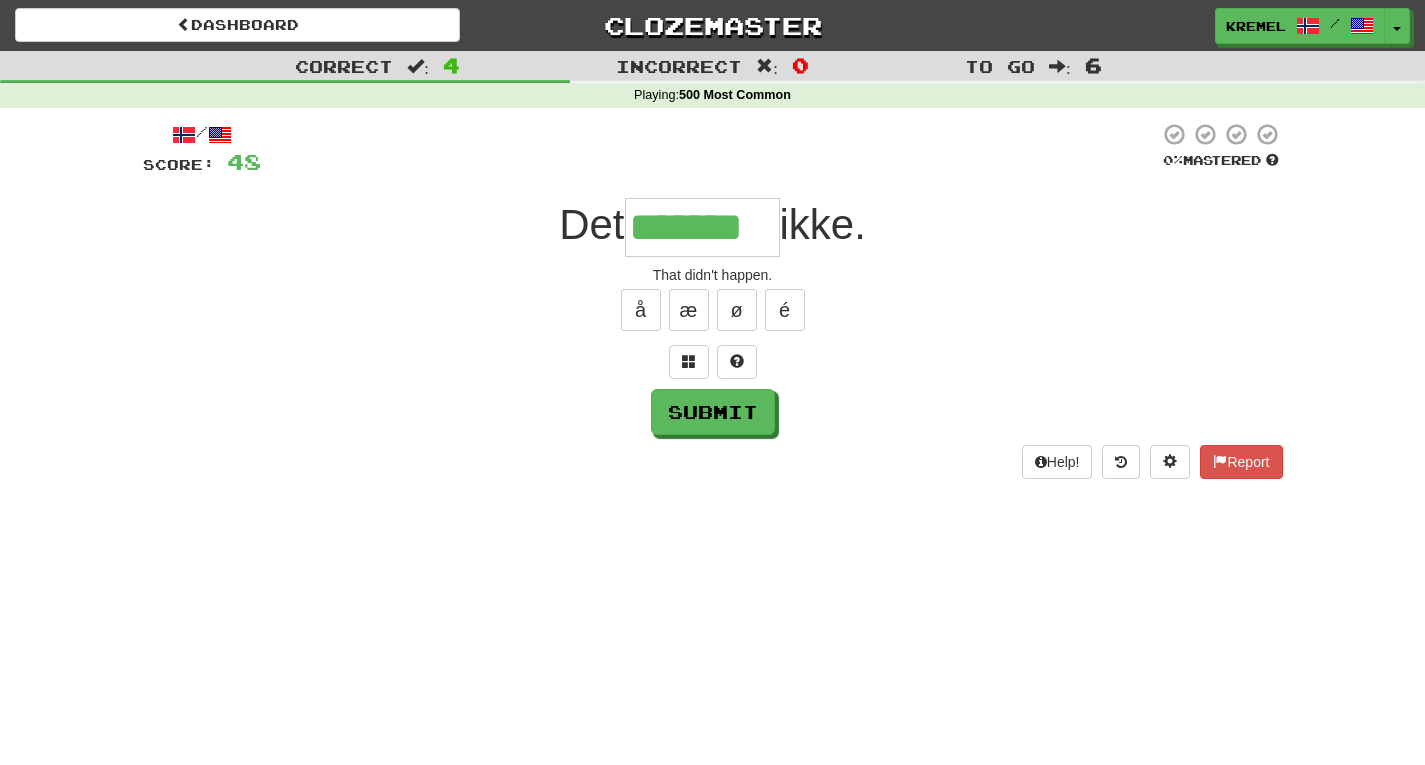 type on "*******" 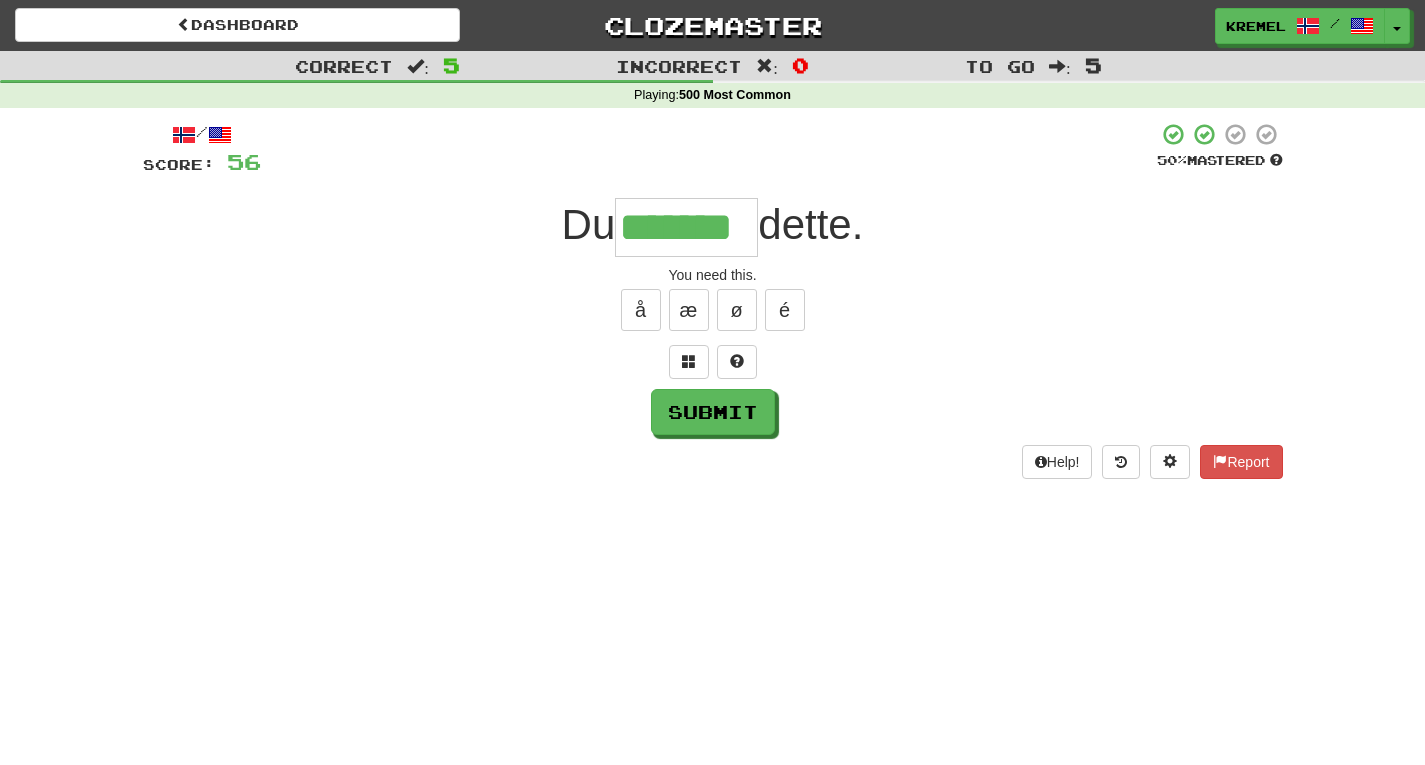 type on "*******" 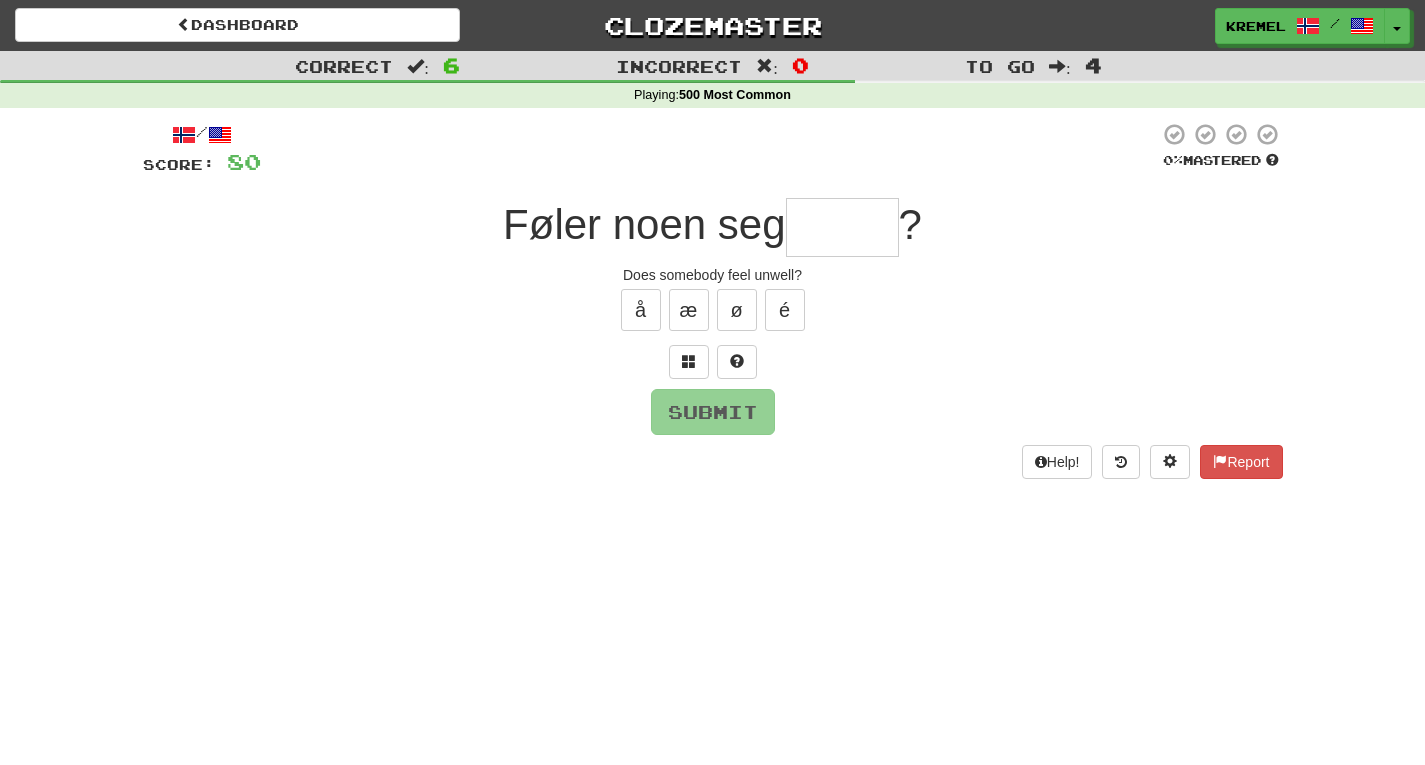 type on "*" 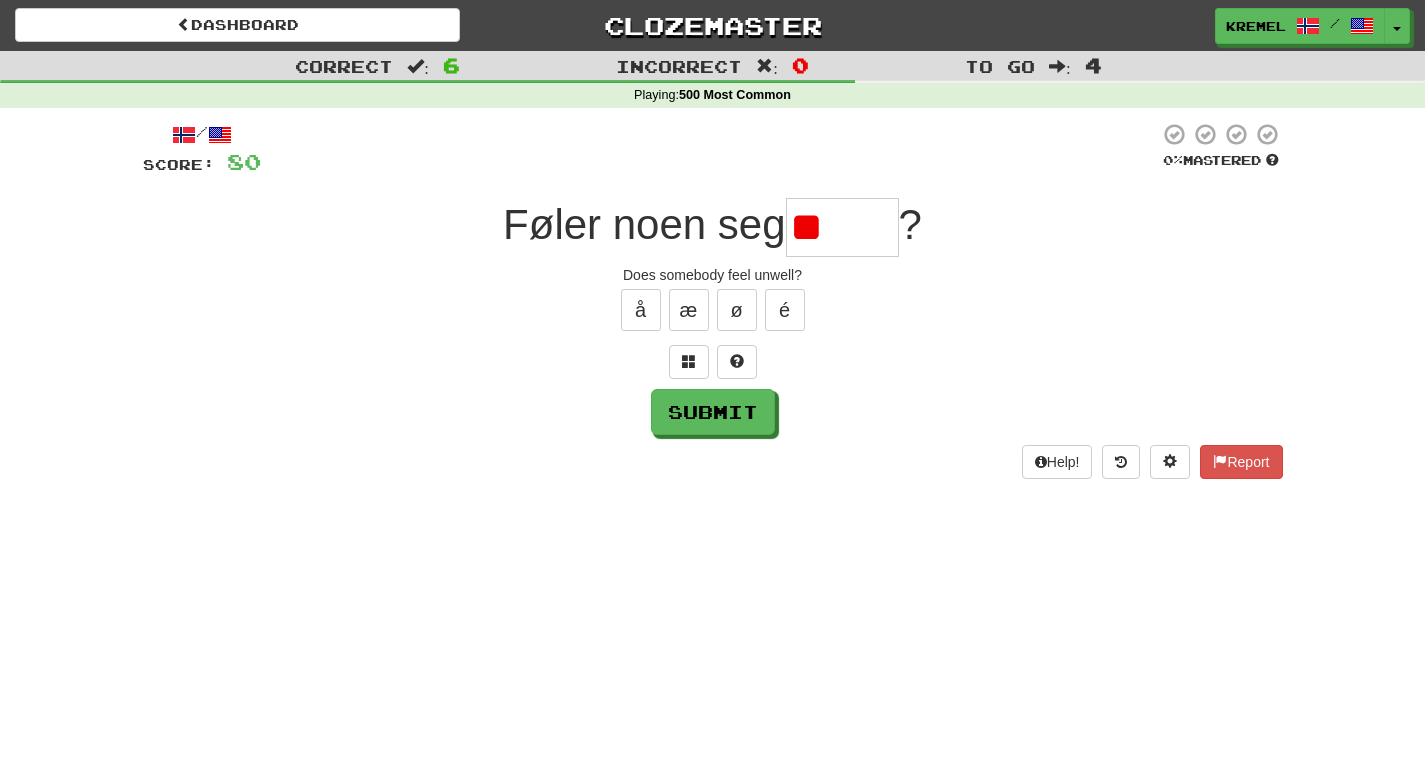 type on "*" 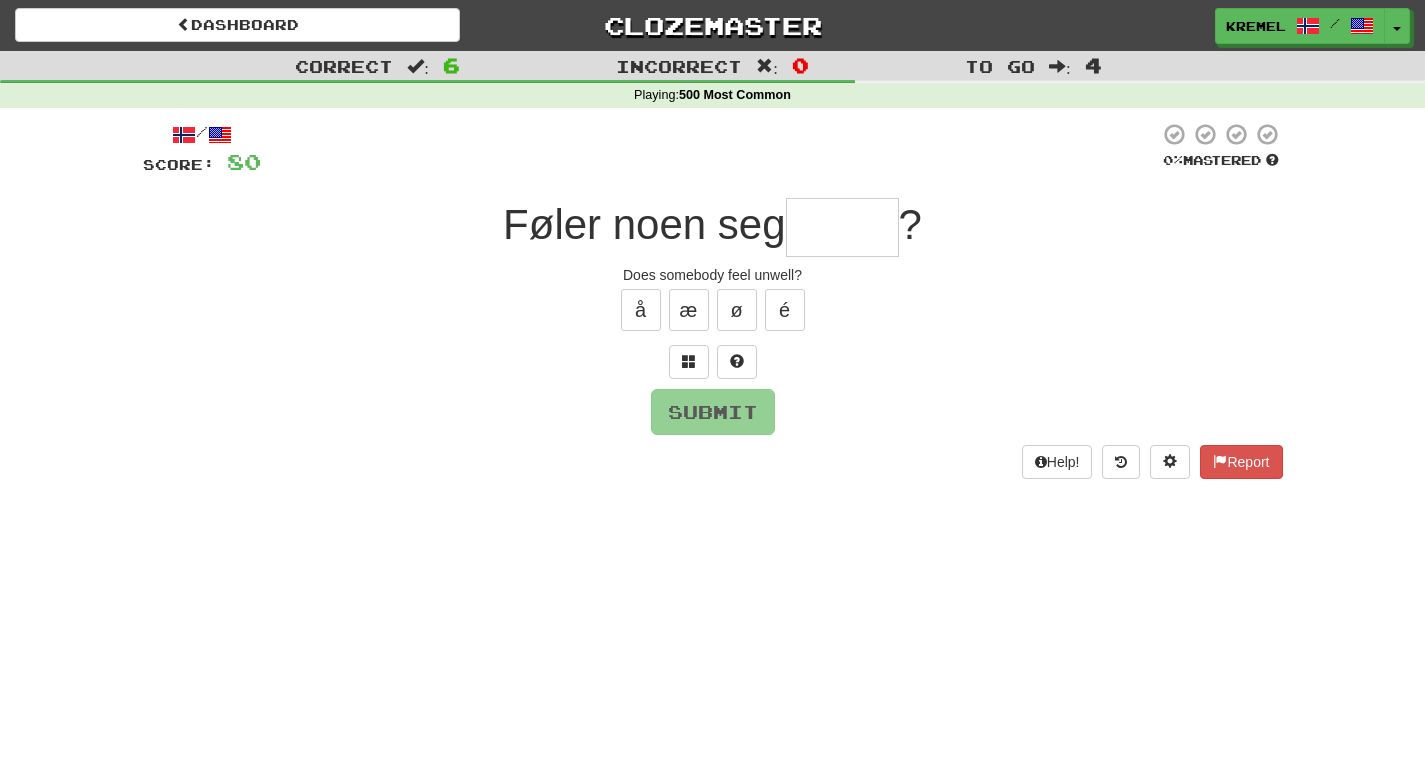 type on "*" 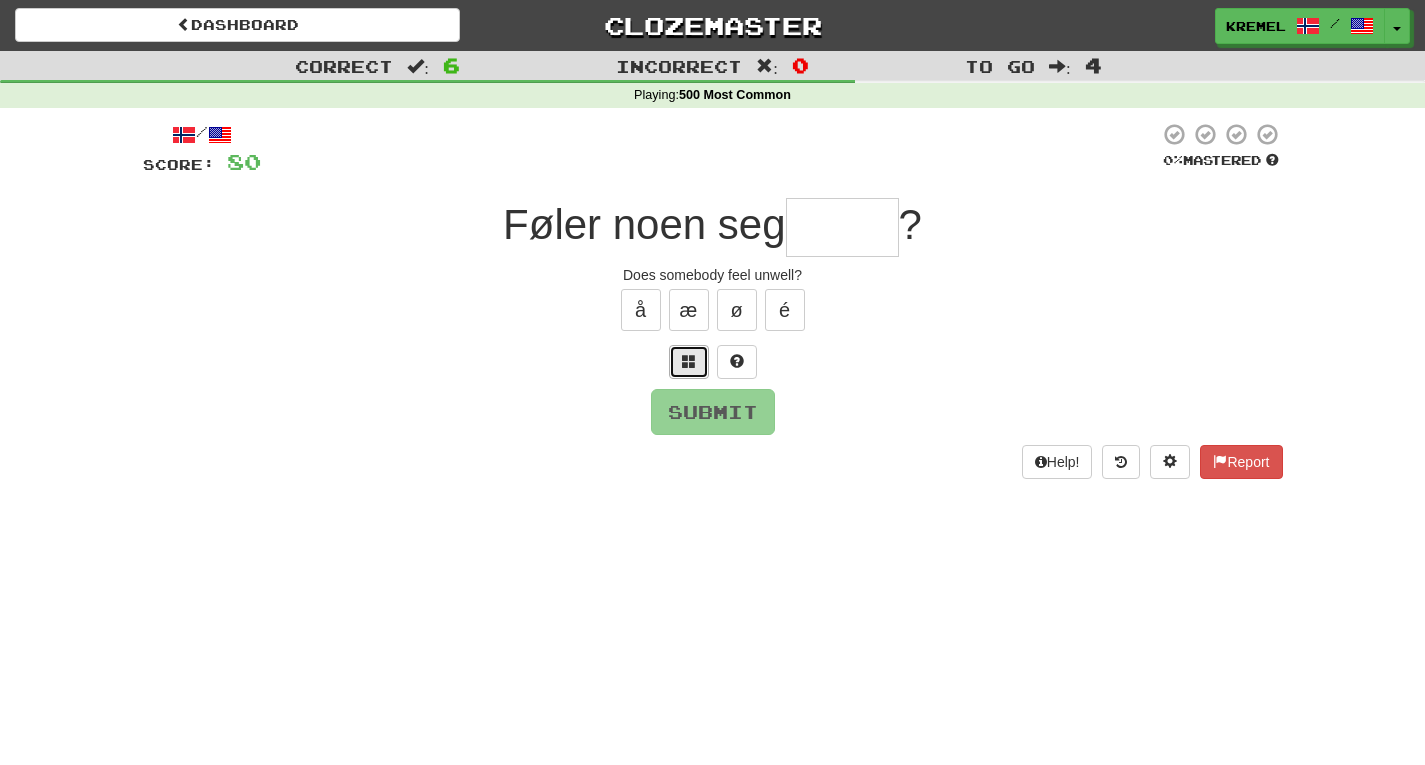 click at bounding box center (689, 362) 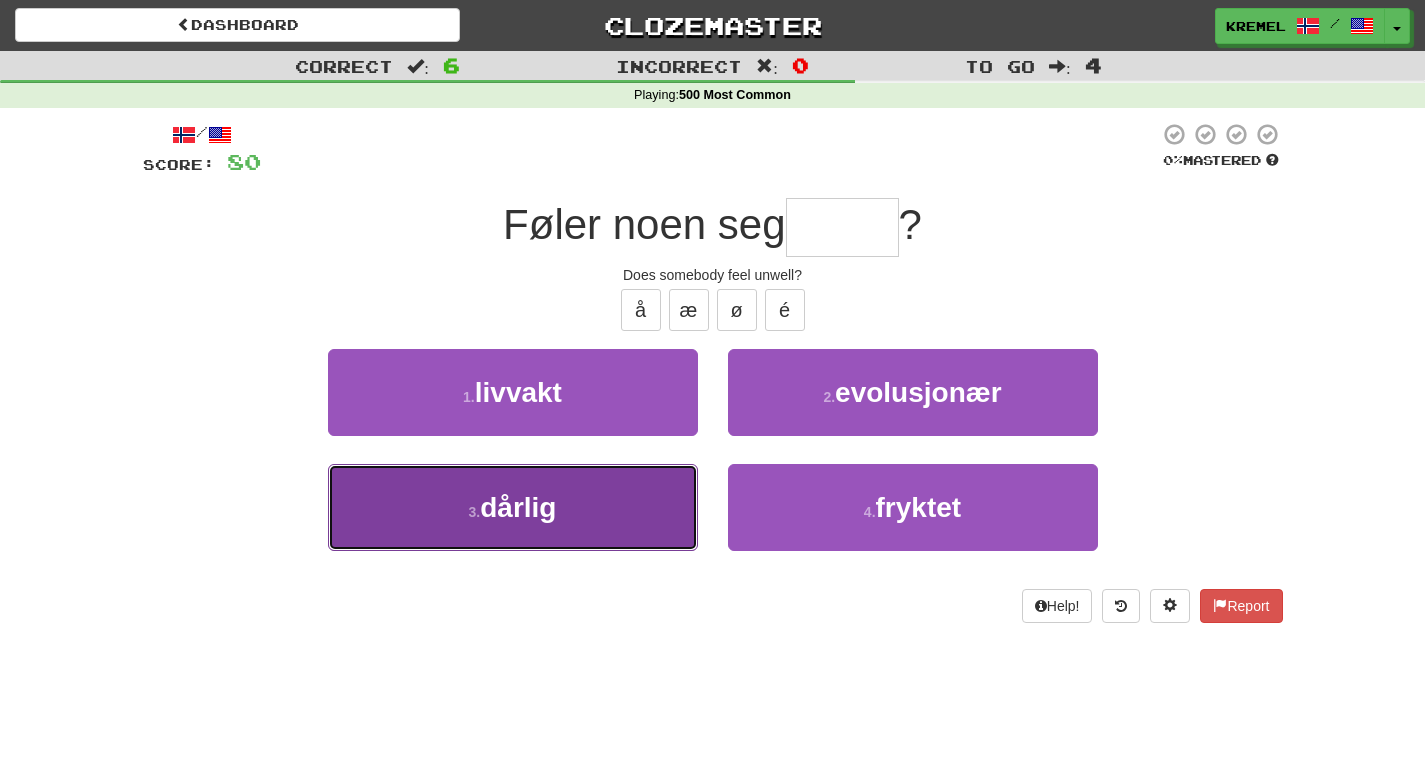 click on "3 .  dårlig" at bounding box center [513, 507] 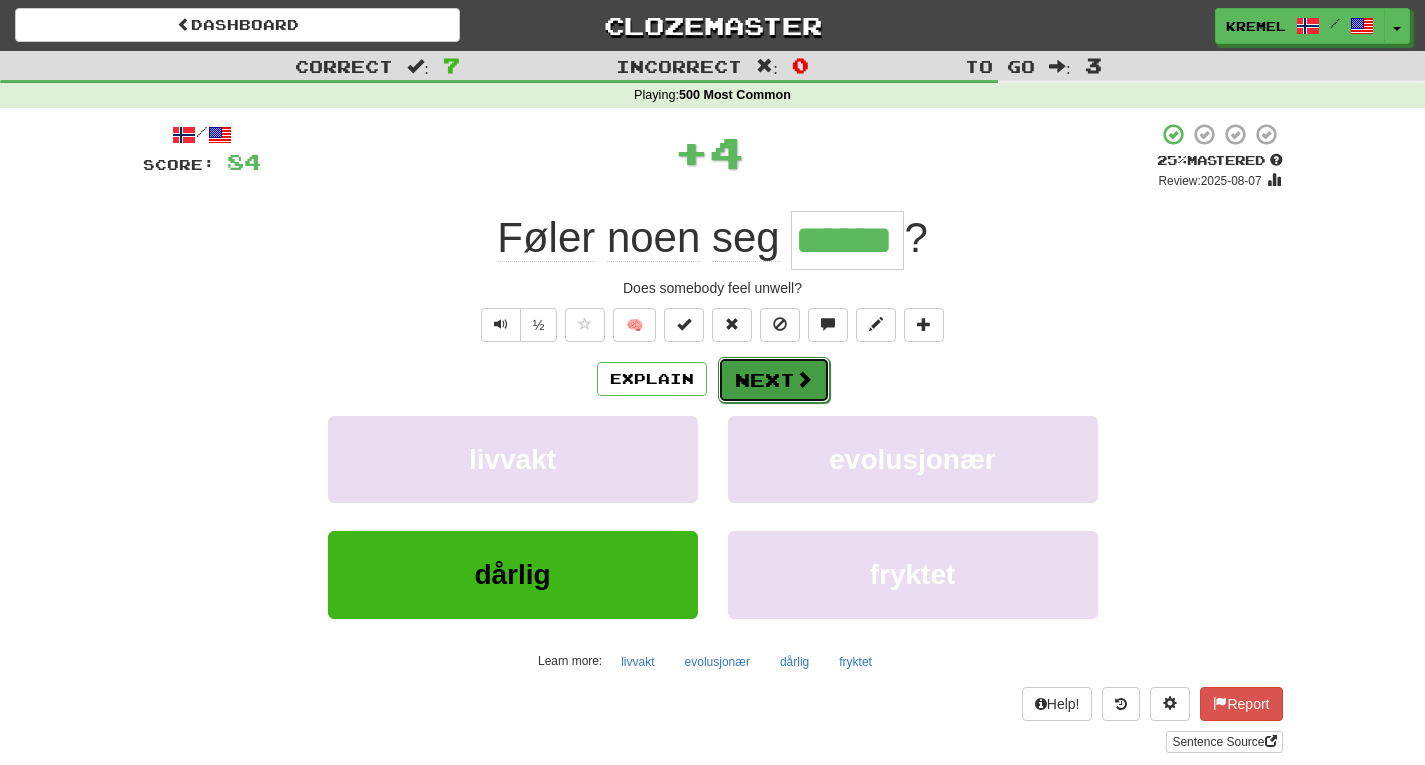 click on "Next" at bounding box center (774, 380) 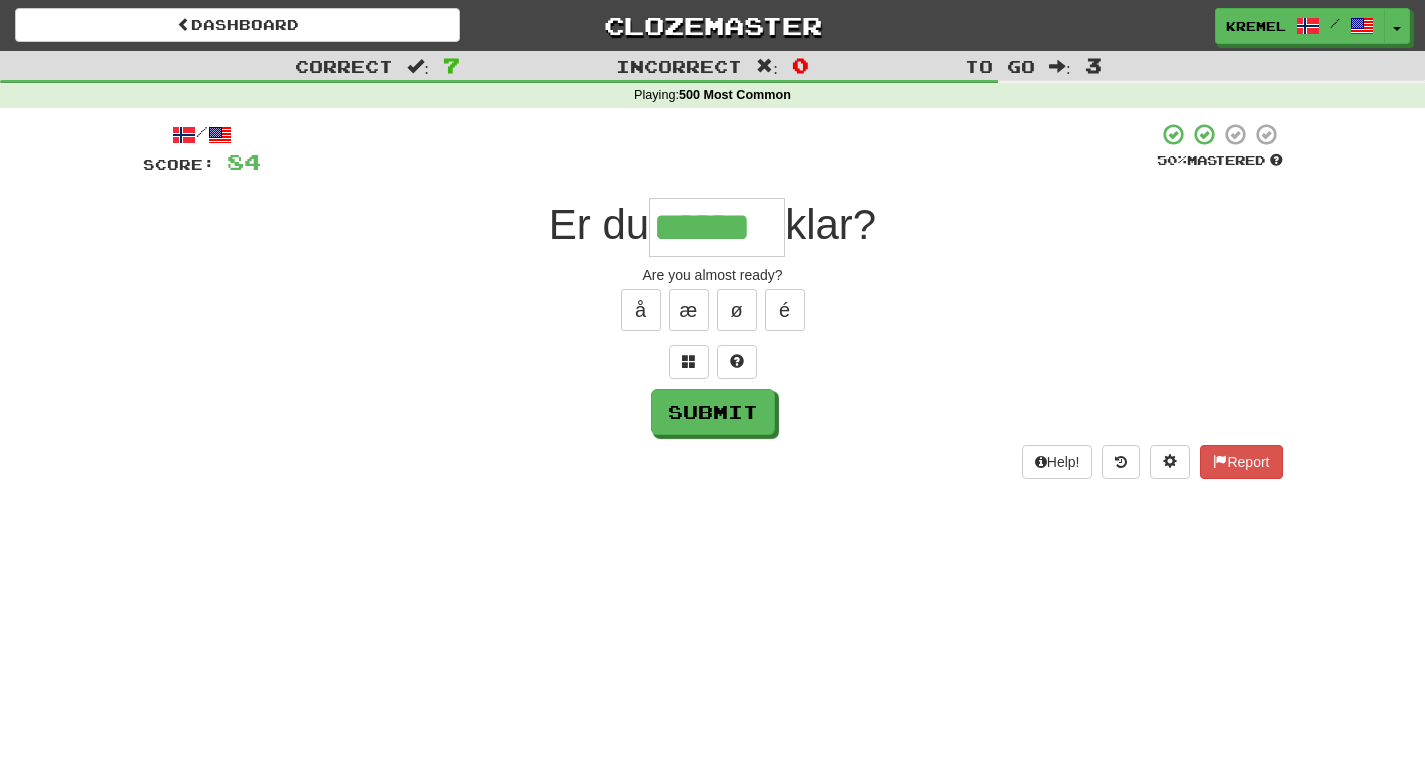 type on "******" 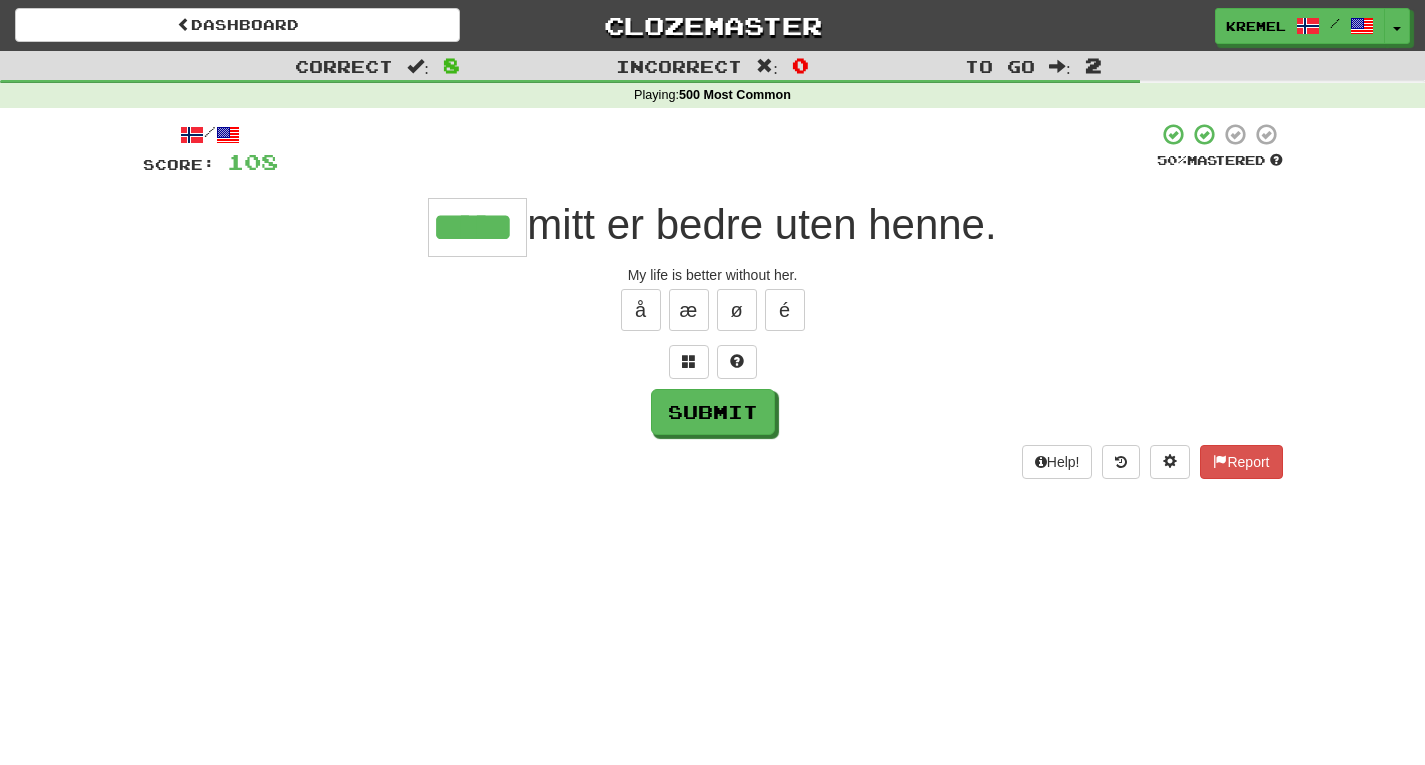 type on "*****" 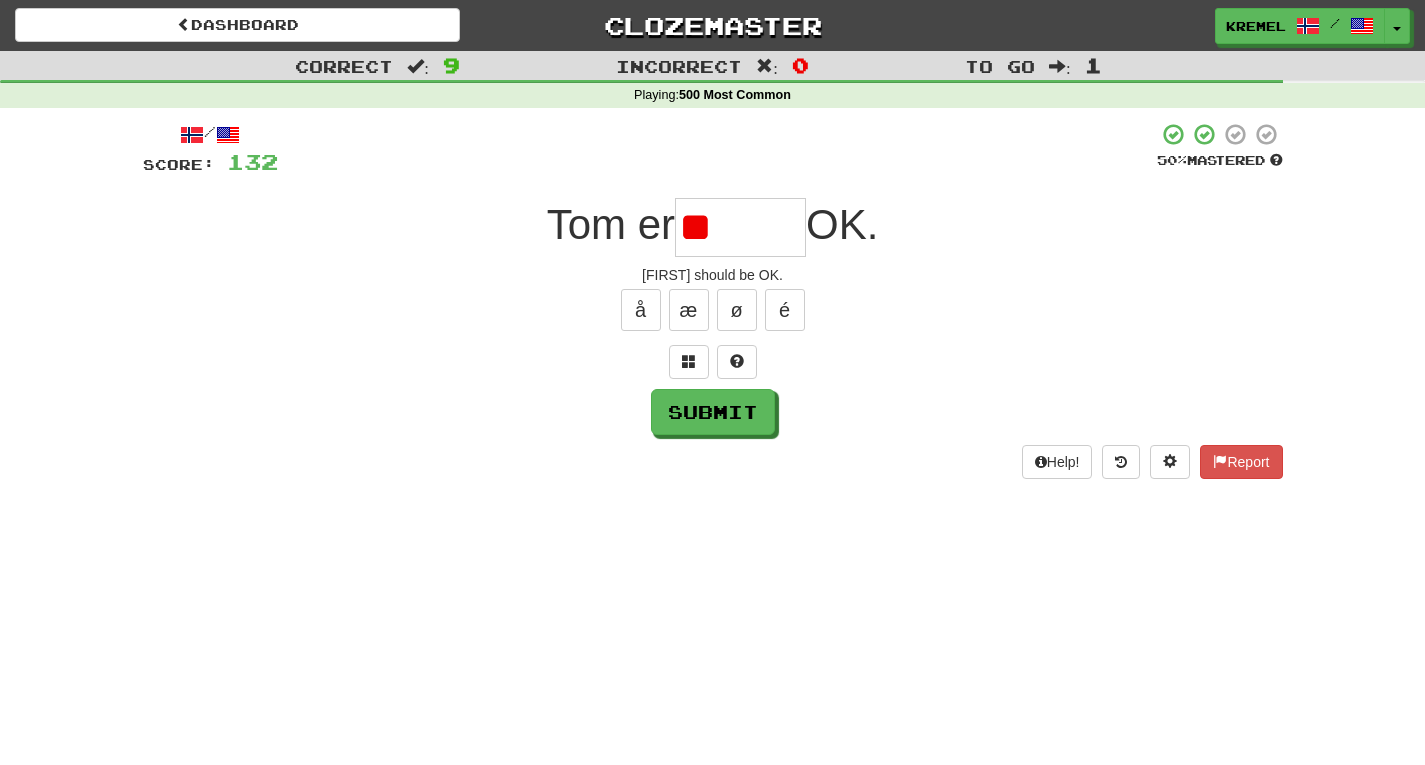 type on "*" 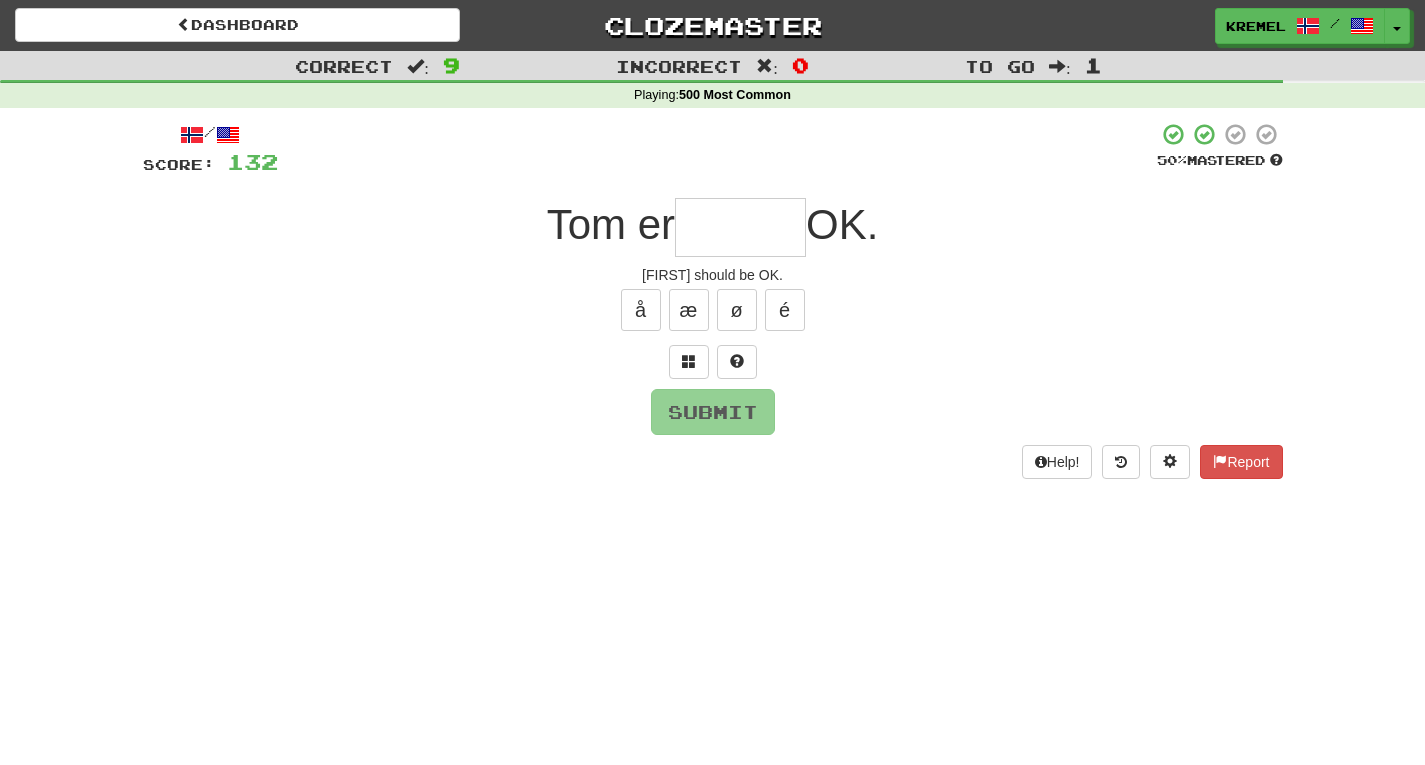 type on "*" 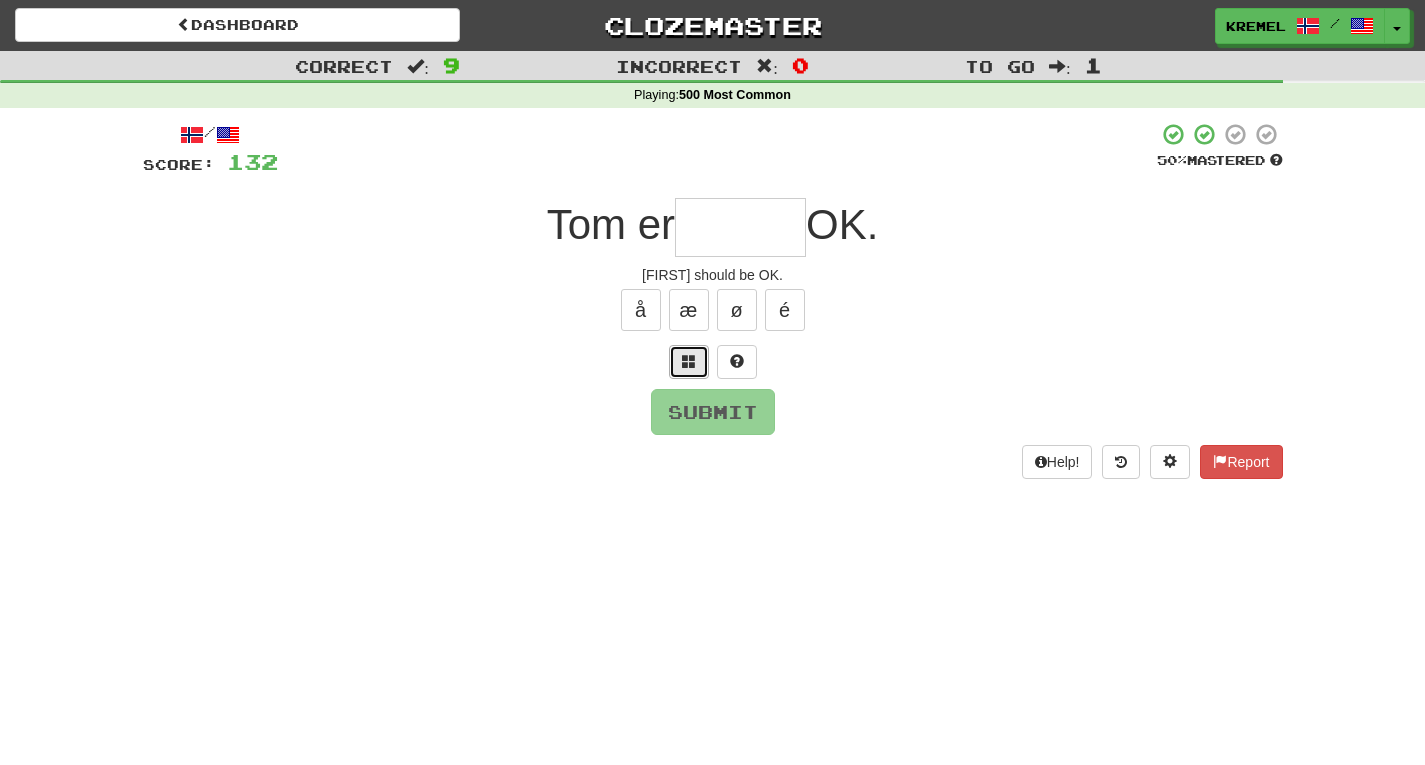click at bounding box center [689, 361] 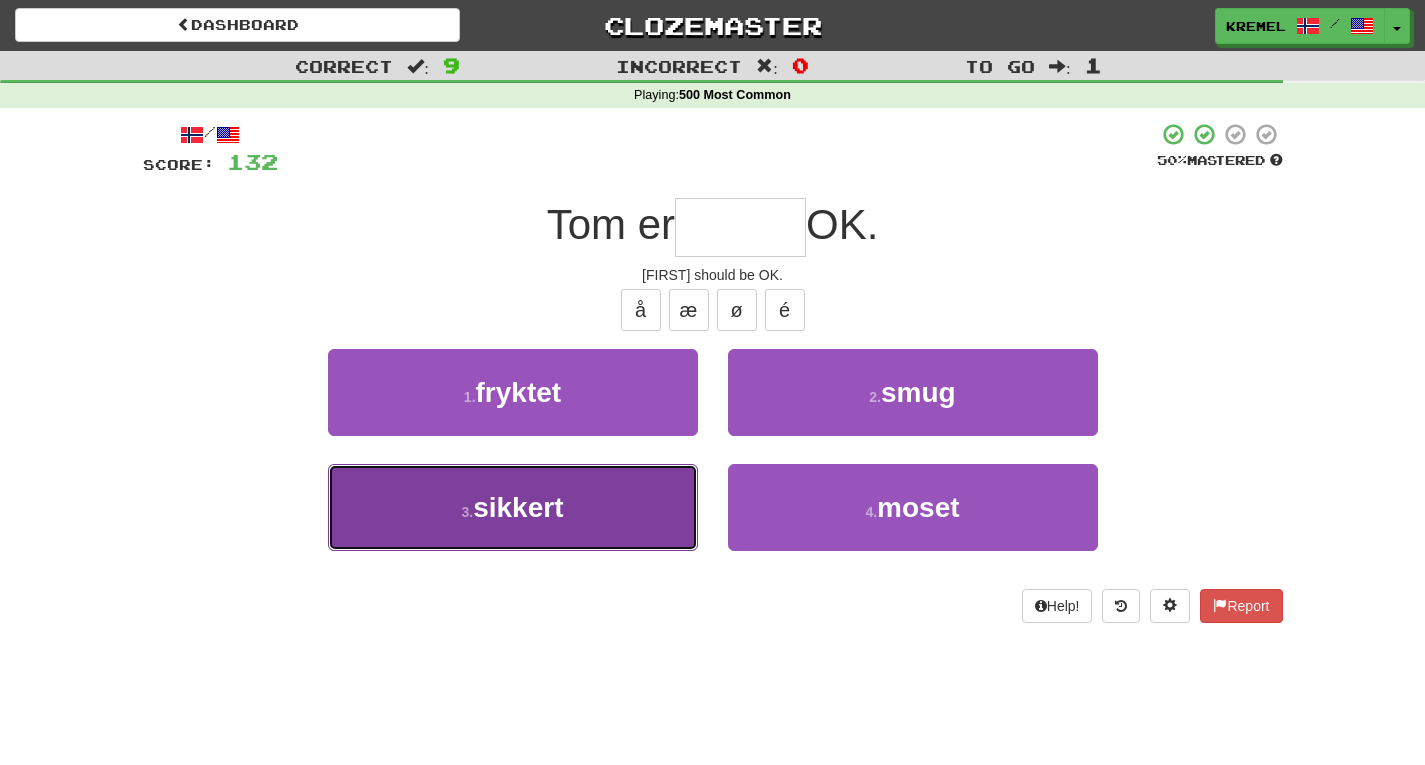click on "3 .  sikkert" at bounding box center [513, 507] 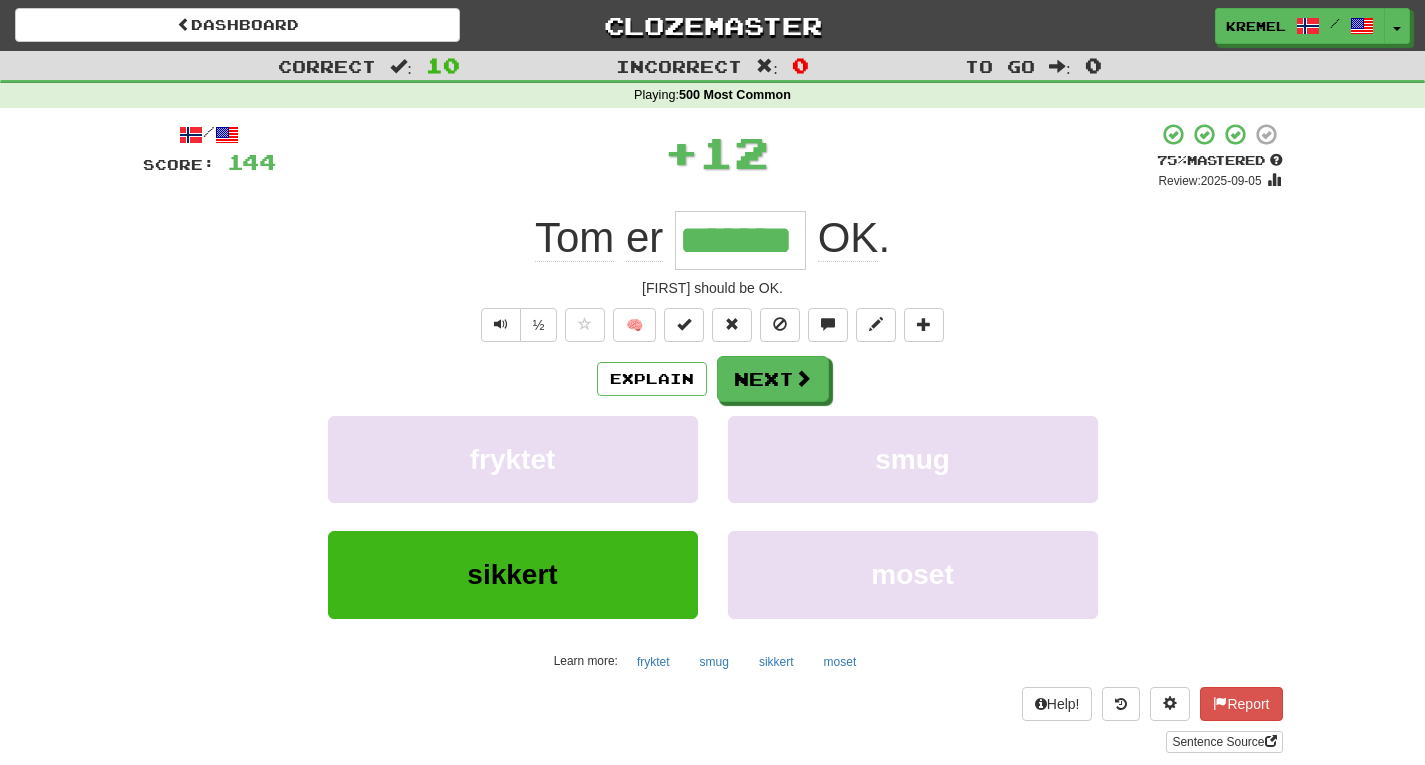 click on "*******" at bounding box center [740, 240] 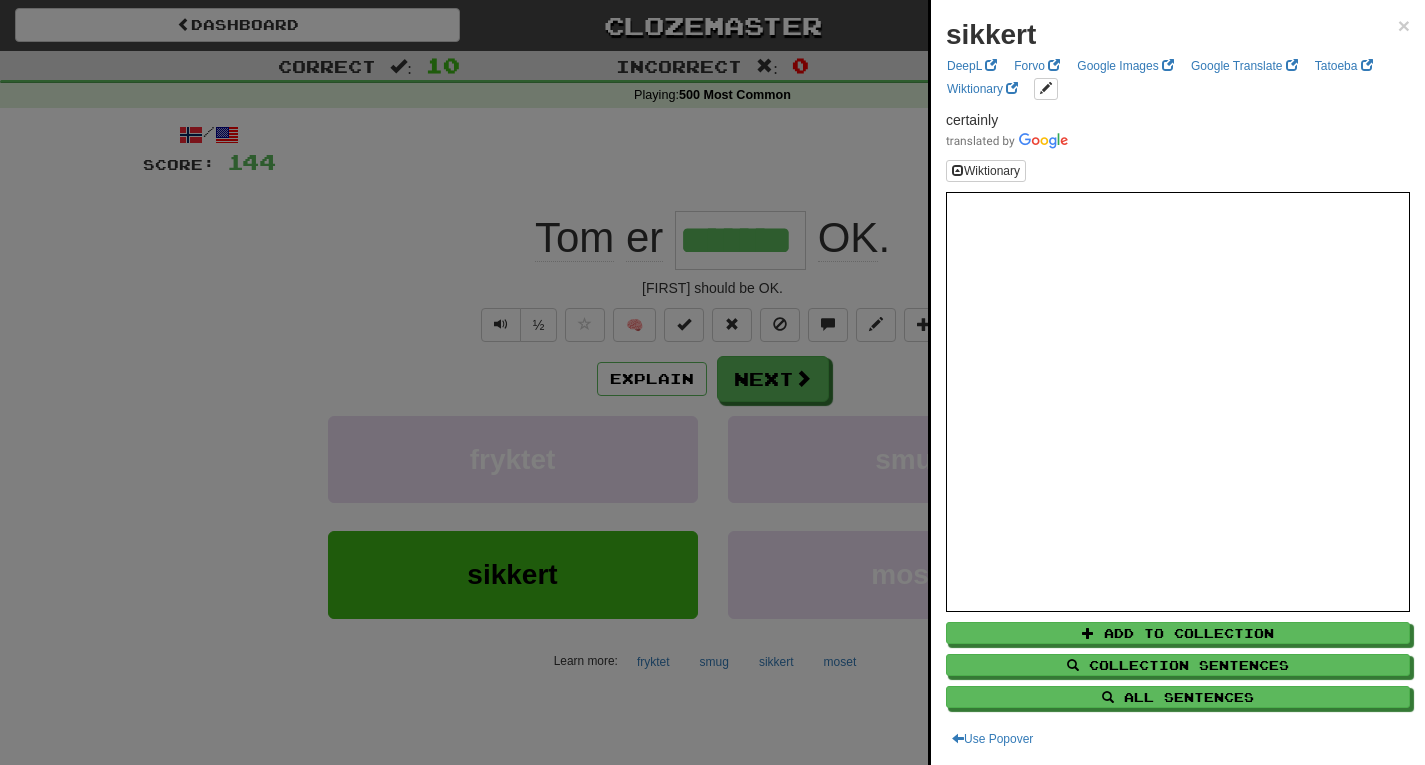 click at bounding box center (712, 382) 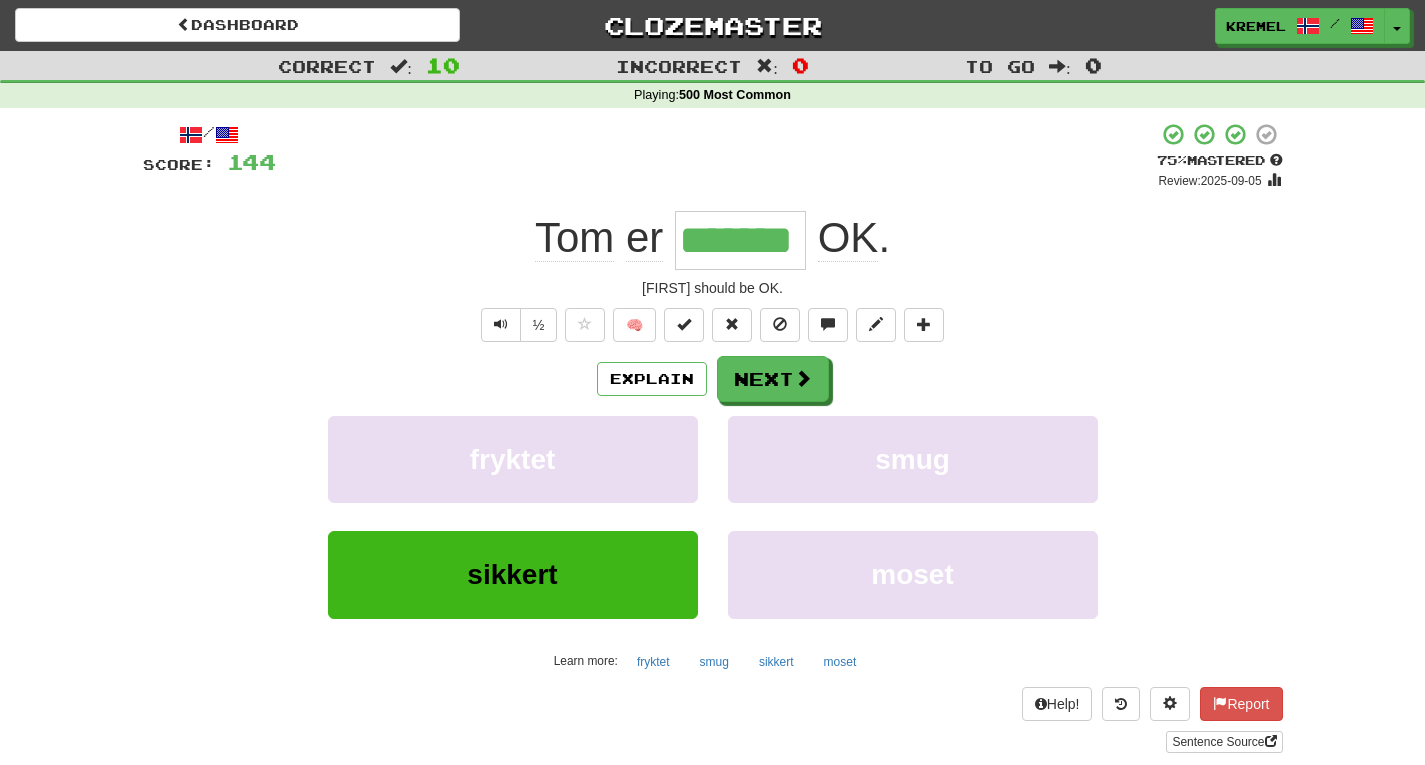 click on "*******" at bounding box center (740, 240) 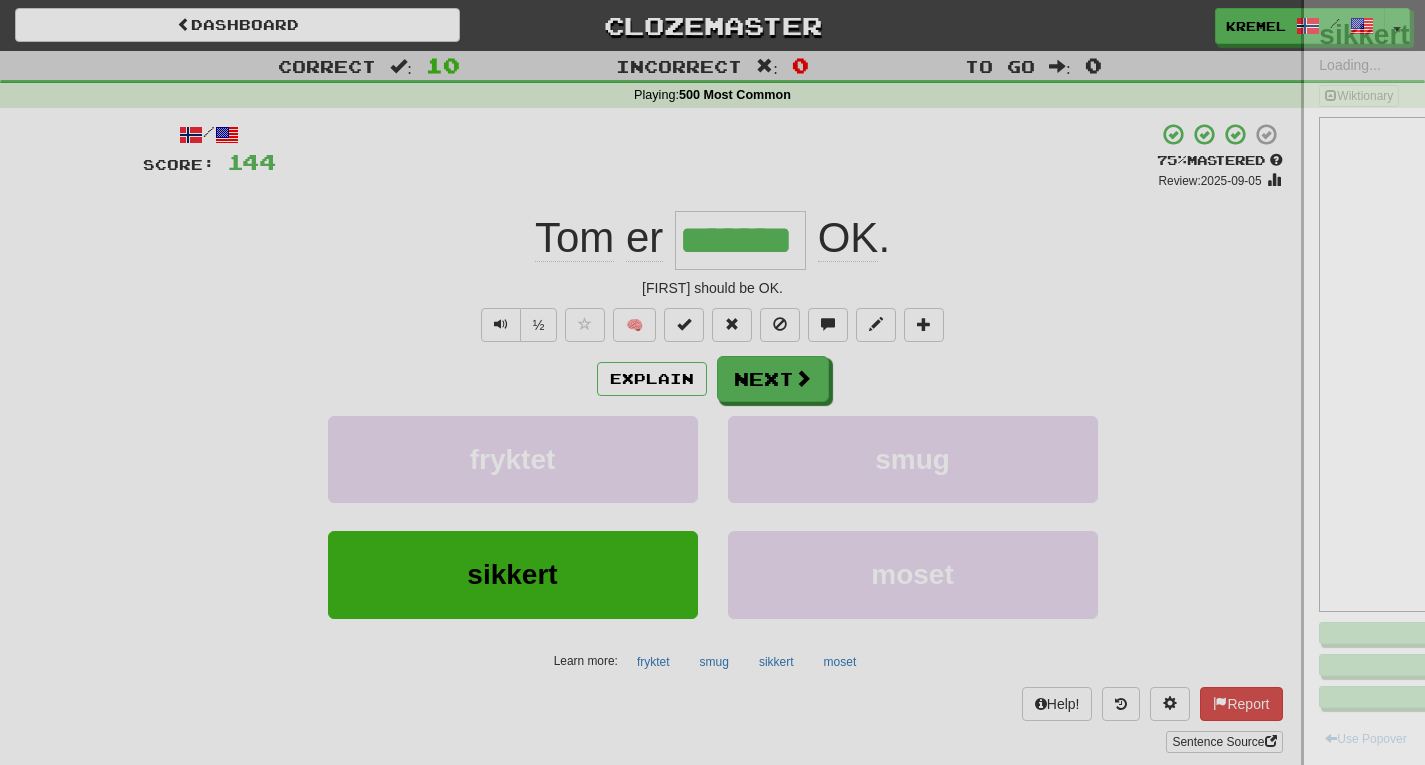 click on "Dashboard
Clozemaster
[PERSON]
/
Toggle Dropdown
Dashboard
Leaderboard
Activity Feed
Notifications
Profile
Discussions
English
/
Español
Streak:
0
Review:
0
Points Today: 0
Español
/
English
Streak:
0
Review:
103
Points Today: 0
Norsk bokmål
/
English
Streak:
3
Review:
6,656
Daily Goal:  0 /200
Languages
Account
Logout
[PERSON]
/
Toggle Dropdown
Dashboard
Leaderboard
Activity Feed
Notifications
Profile
Discussions
English
/
Español
Streak:
0
Review:
0
Points Today: 0
Español
/
English
Streak:
0
Review:
103
Points Today: 0" at bounding box center (712, 745) 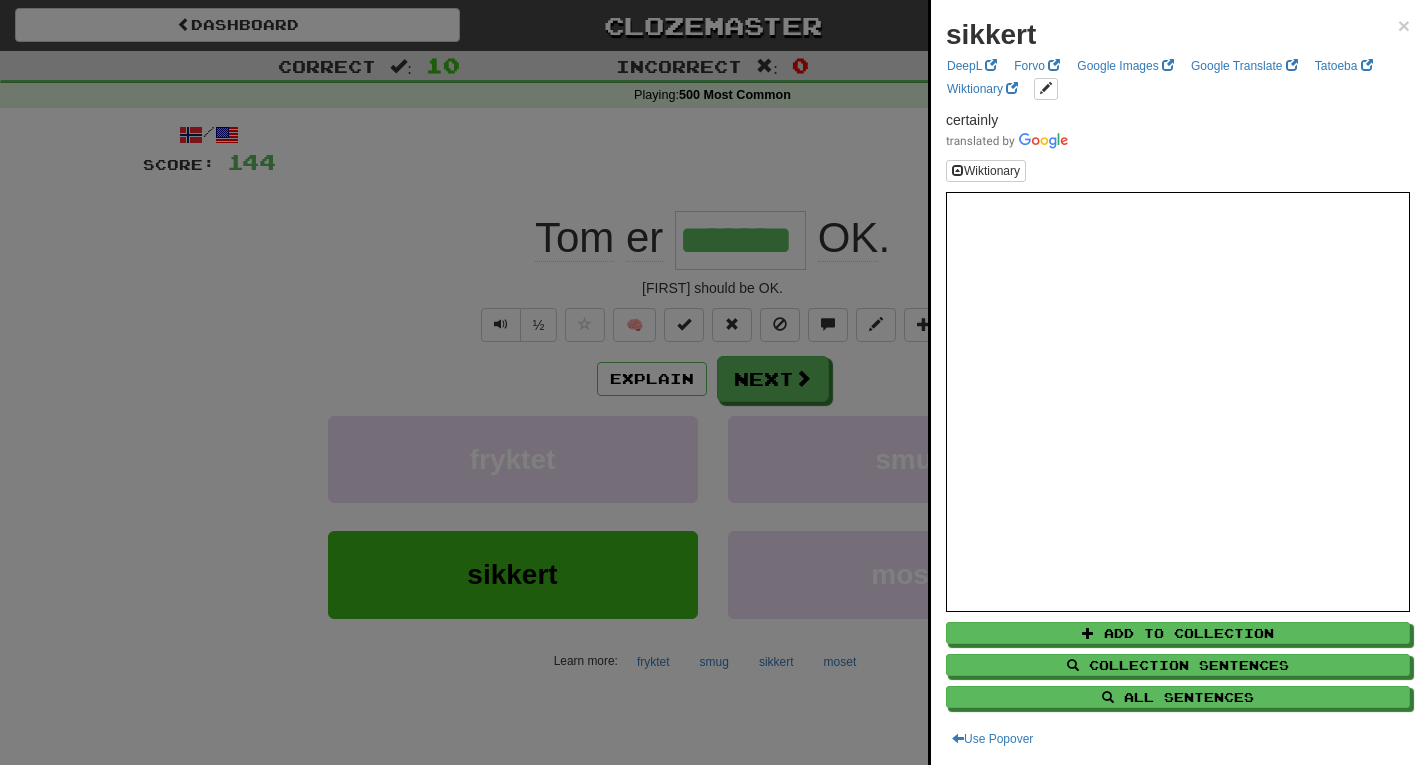 click at bounding box center (712, 382) 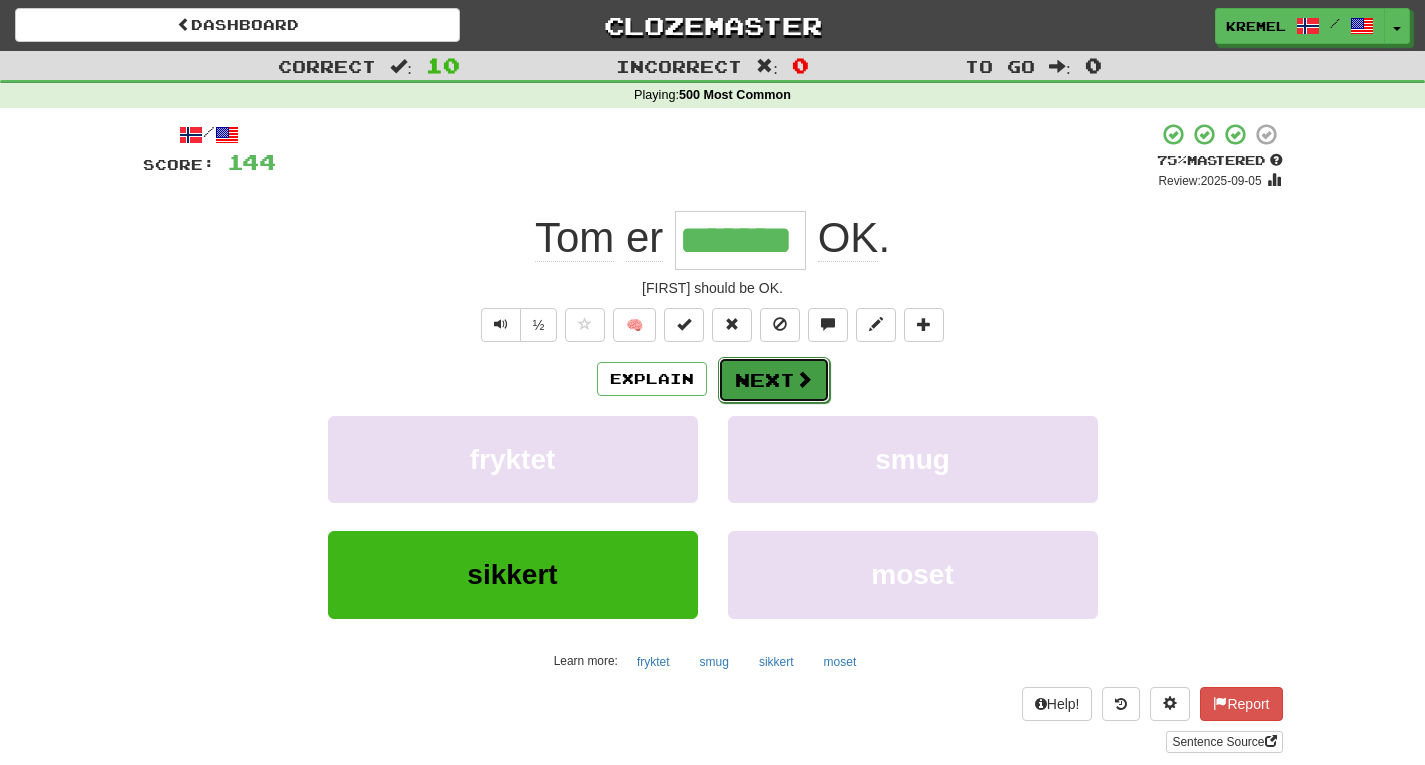 click on "Next" at bounding box center (774, 380) 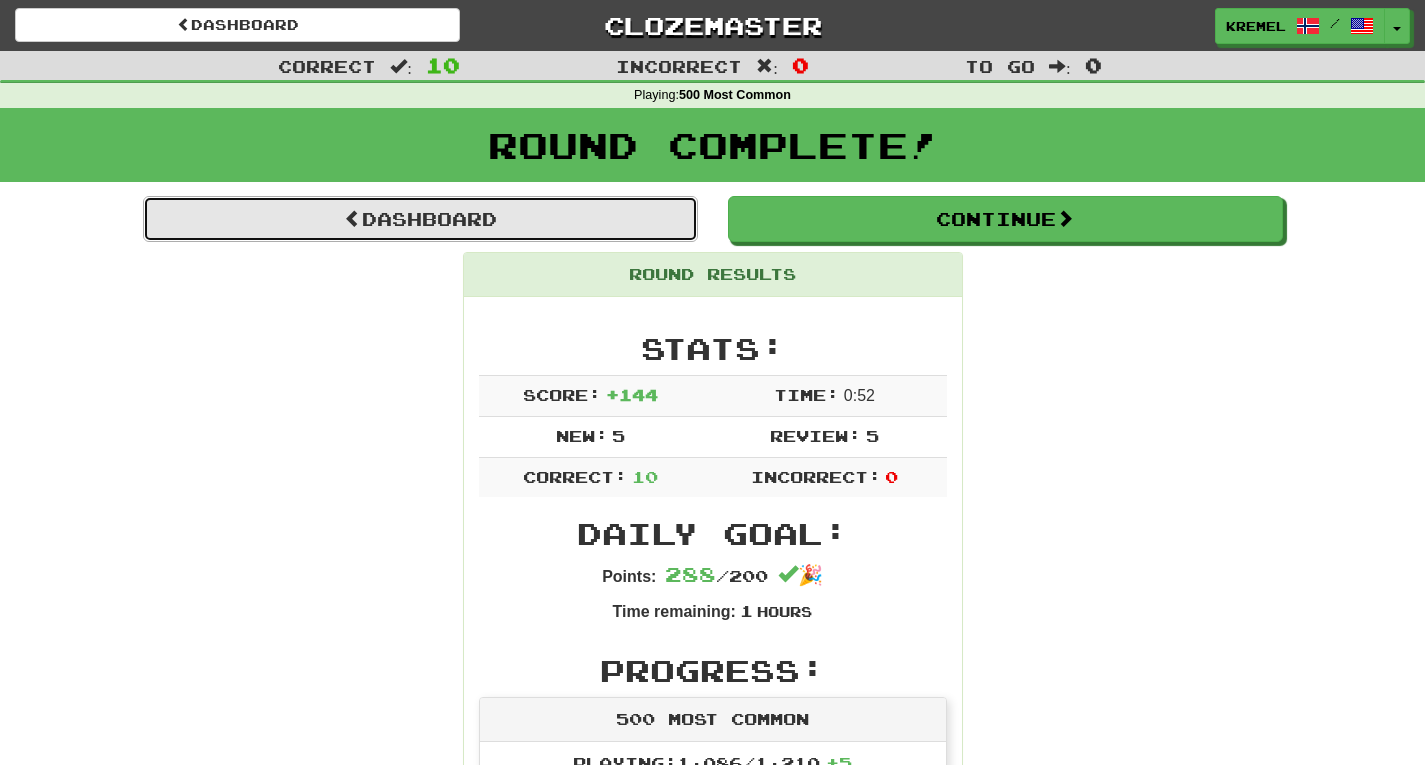 click on "Dashboard" at bounding box center [420, 219] 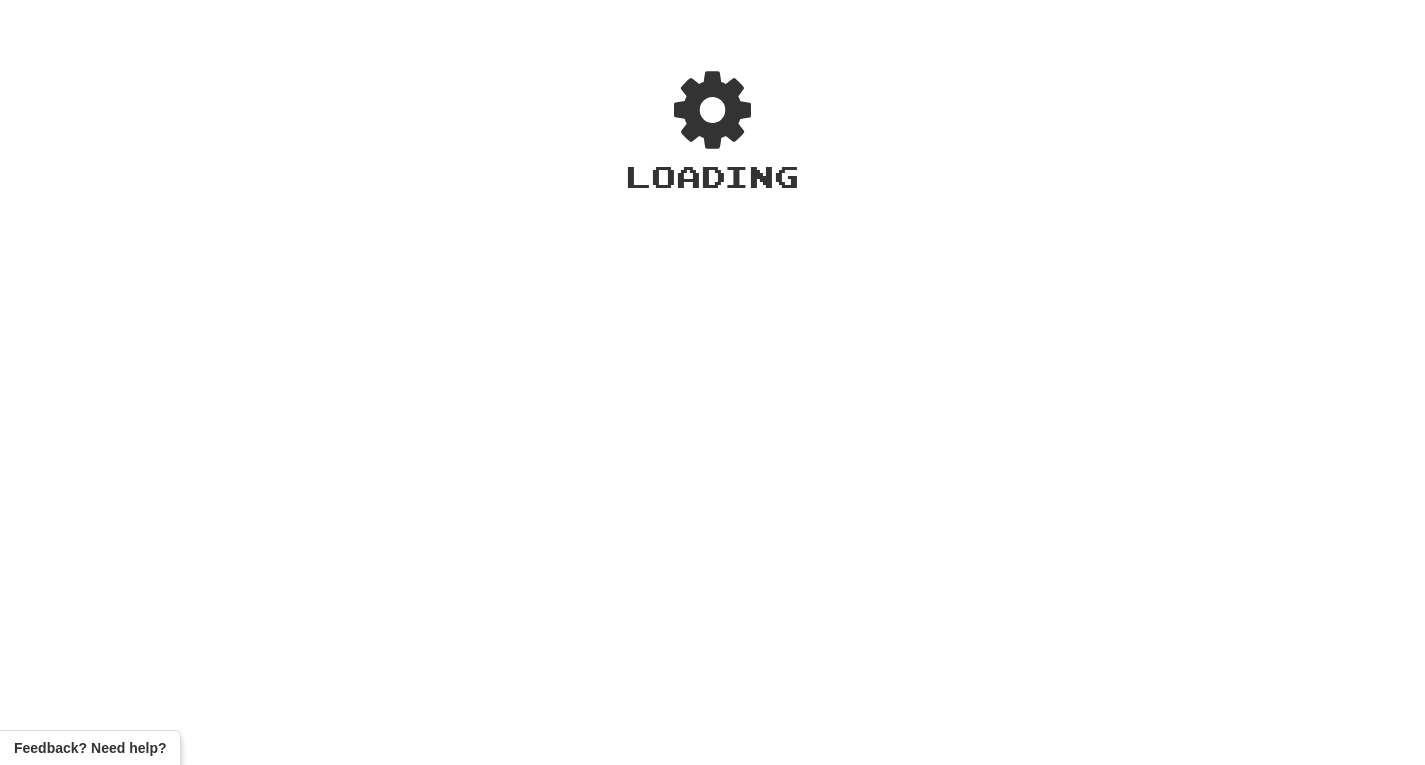 scroll, scrollTop: 0, scrollLeft: 0, axis: both 